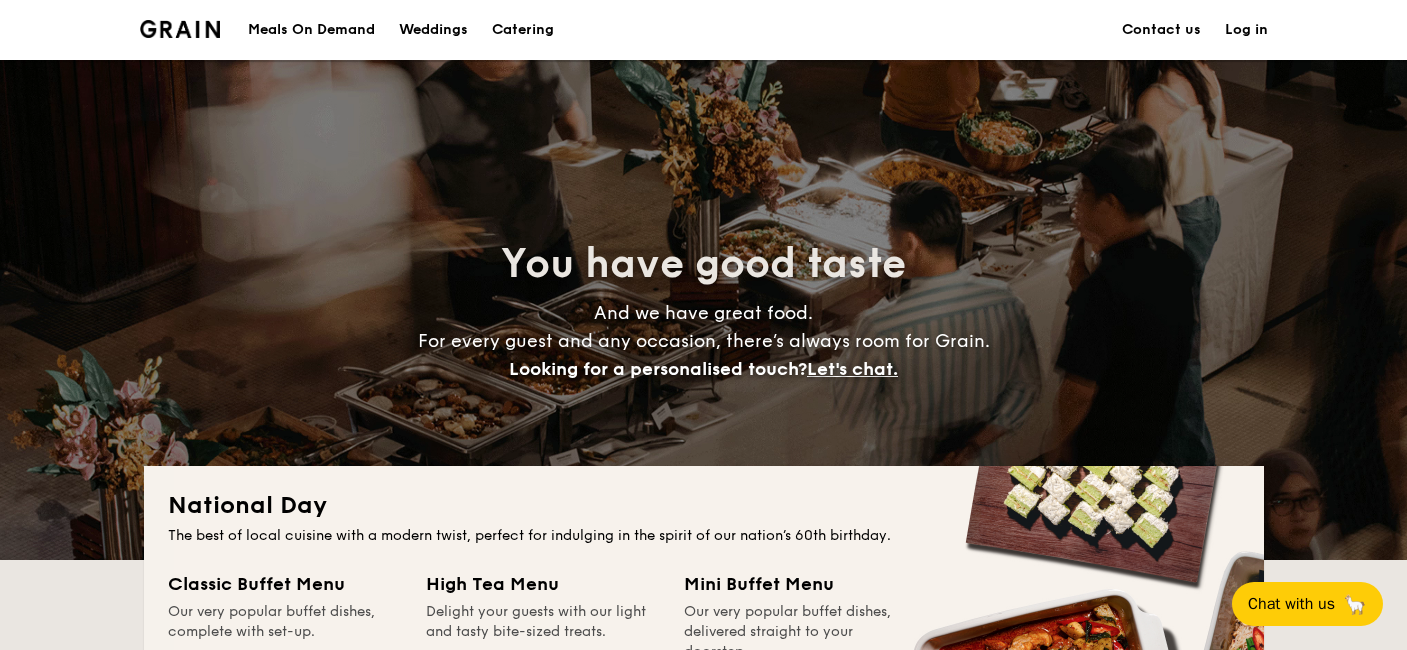 scroll, scrollTop: 413, scrollLeft: 0, axis: vertical 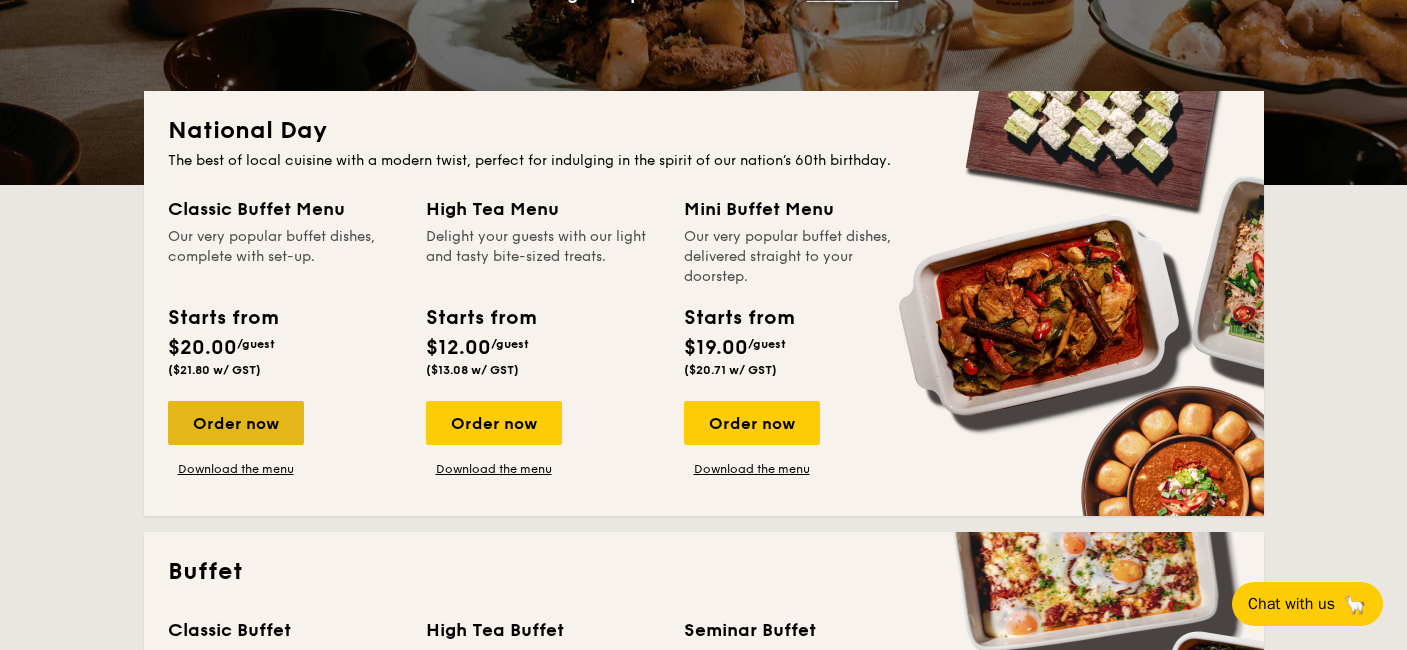 click on "Order now" at bounding box center (236, 423) 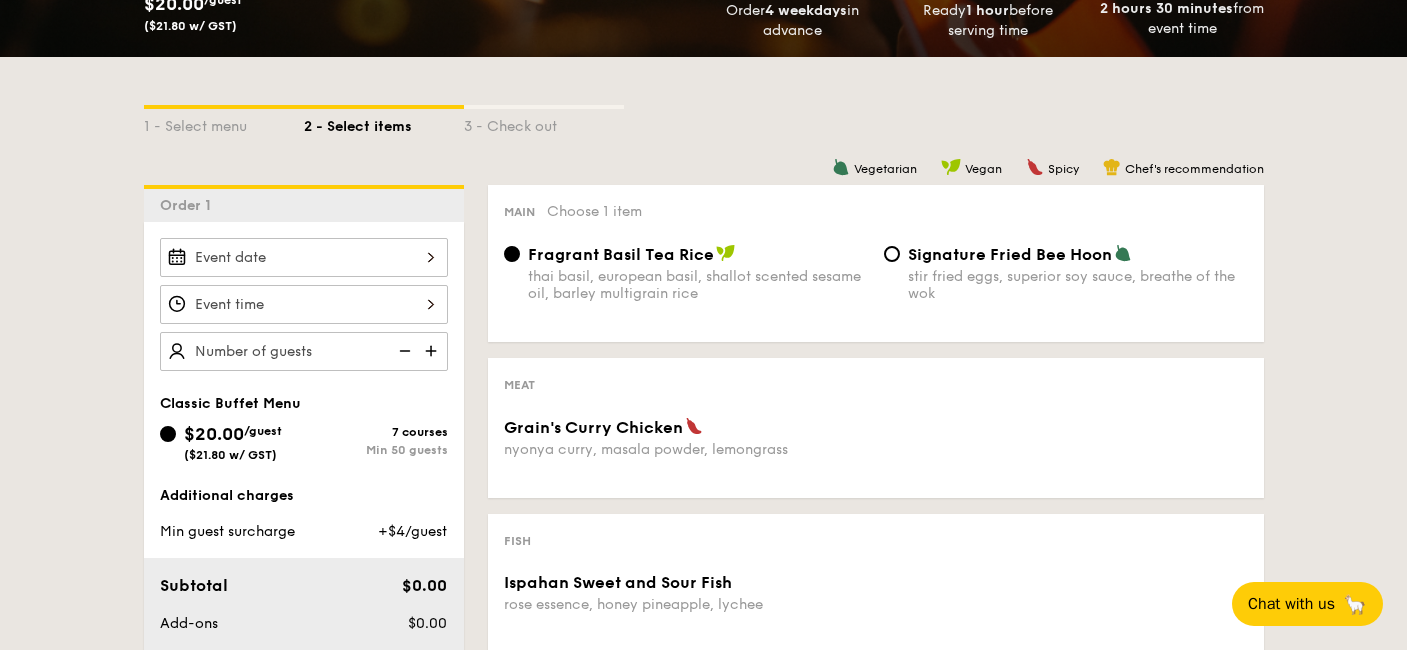 scroll, scrollTop: 375, scrollLeft: 0, axis: vertical 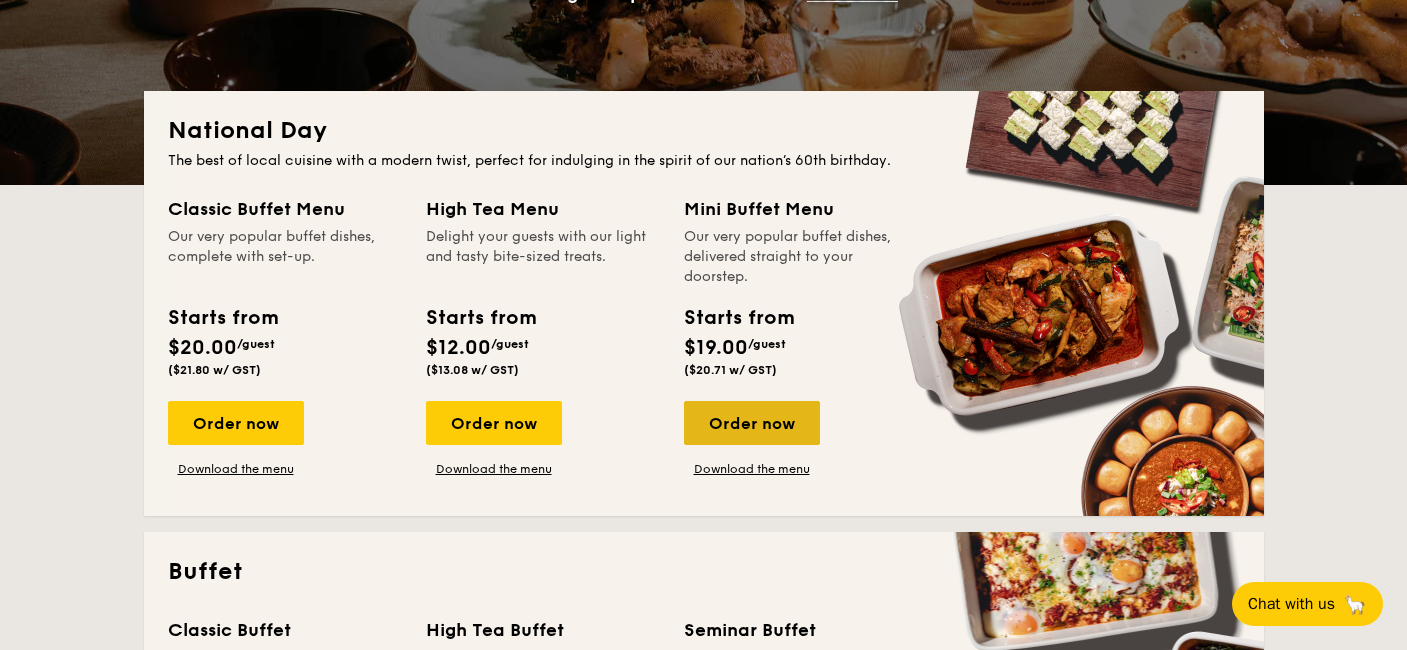 click on "Order now" at bounding box center (752, 423) 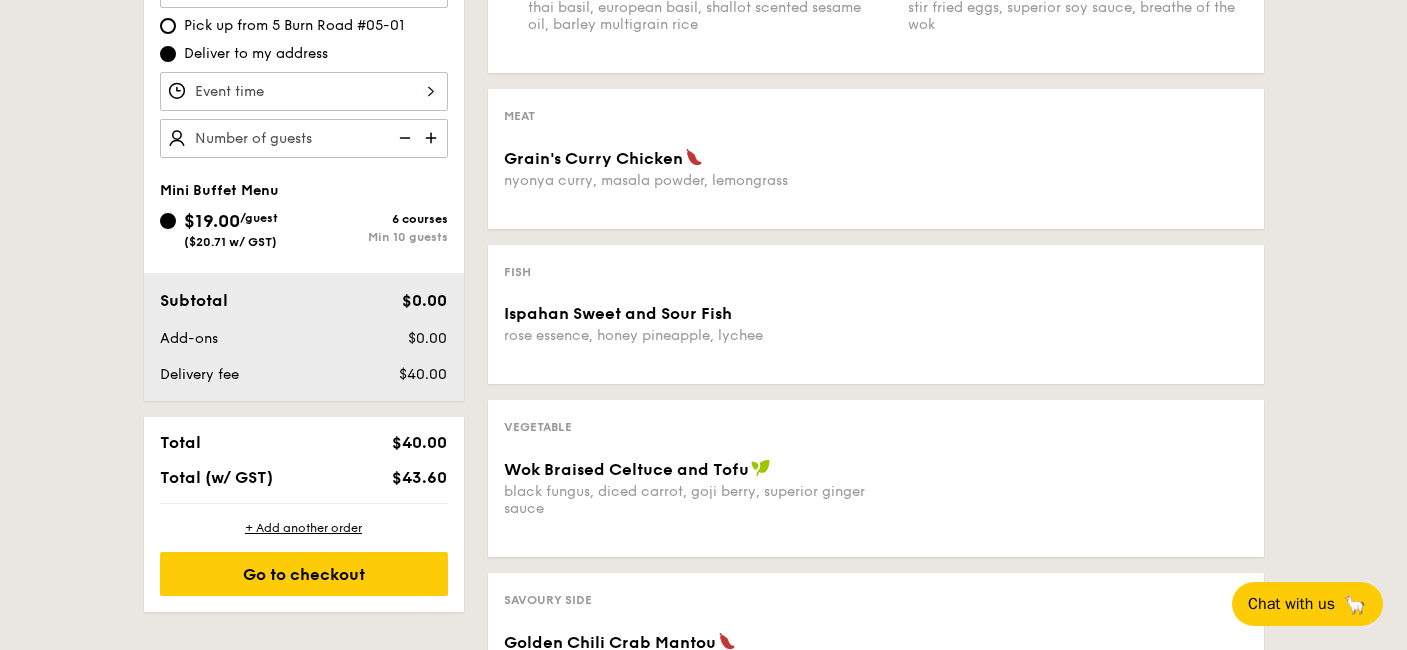 scroll, scrollTop: 393, scrollLeft: 0, axis: vertical 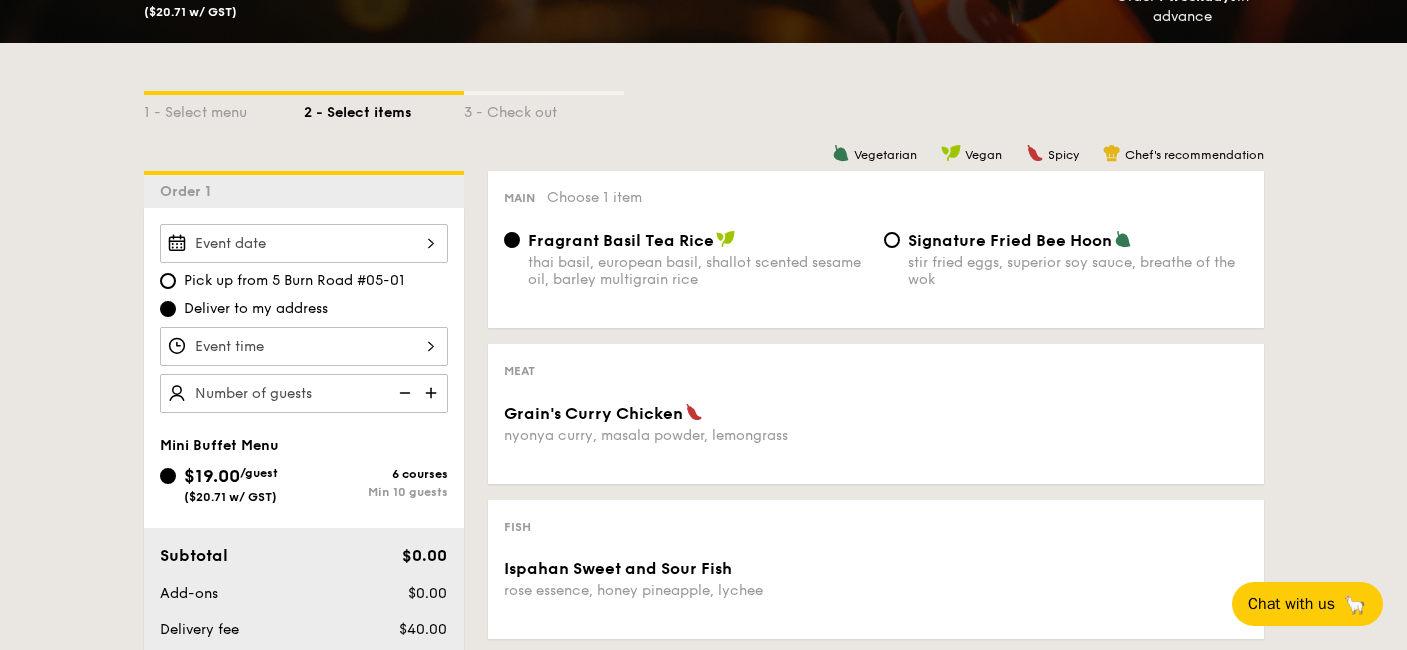 click at bounding box center [304, 393] 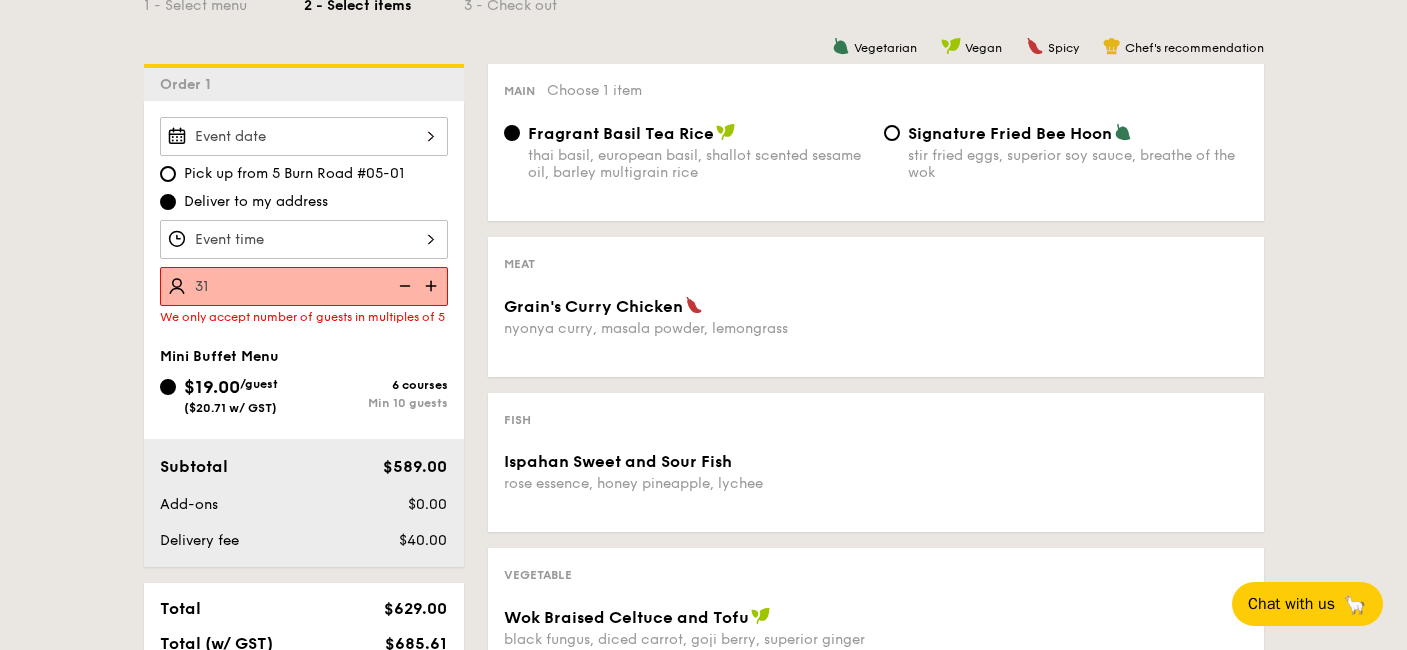 scroll, scrollTop: 503, scrollLeft: 0, axis: vertical 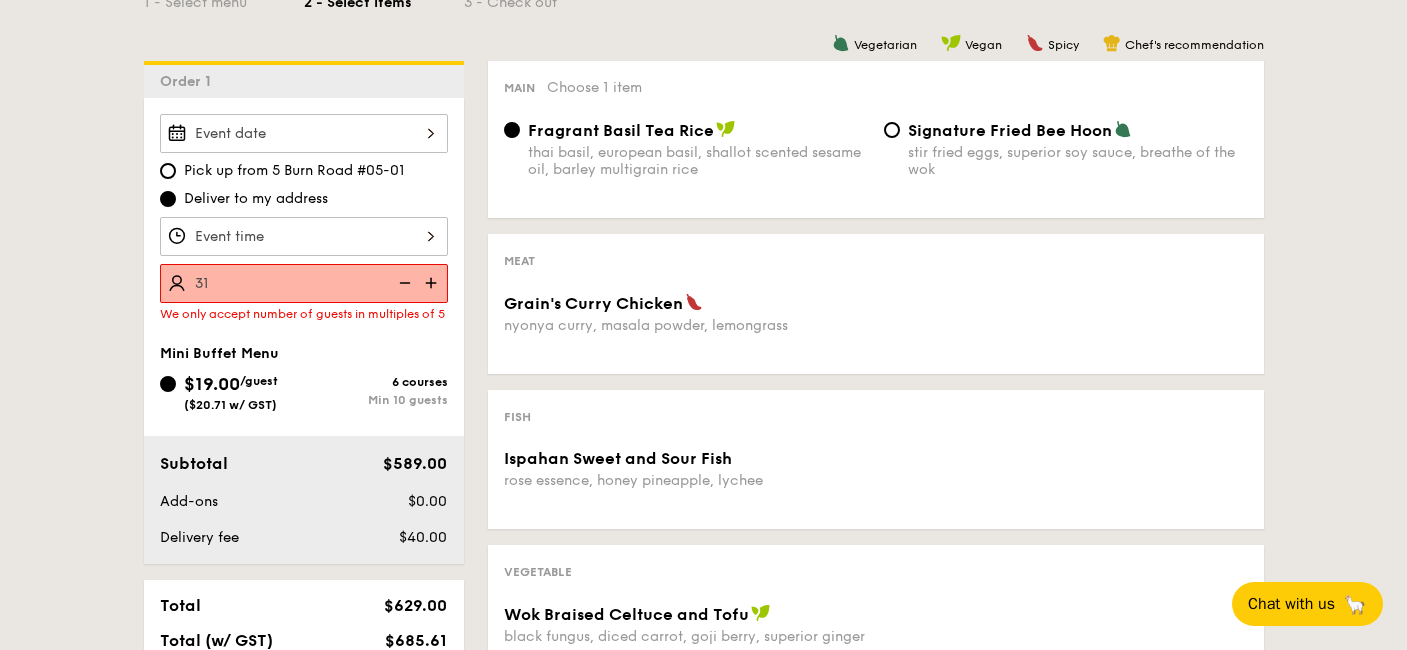 click on "31" at bounding box center [304, 283] 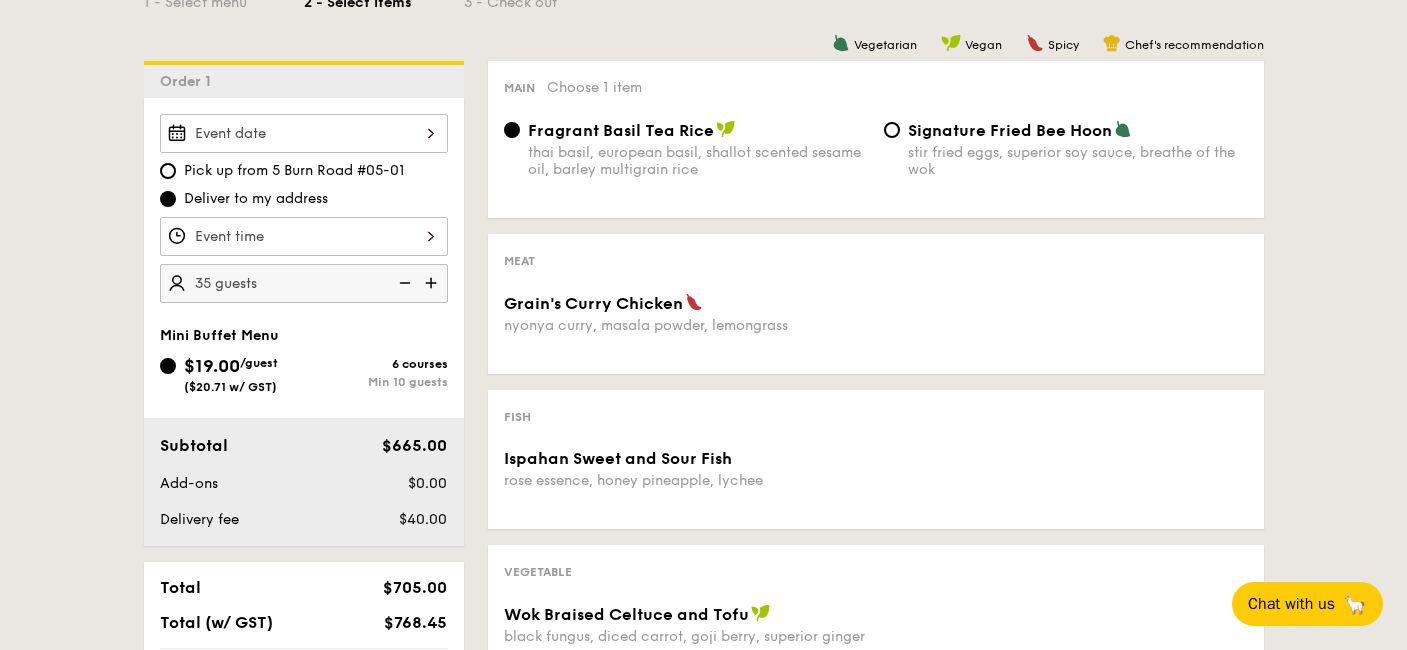type on "35" 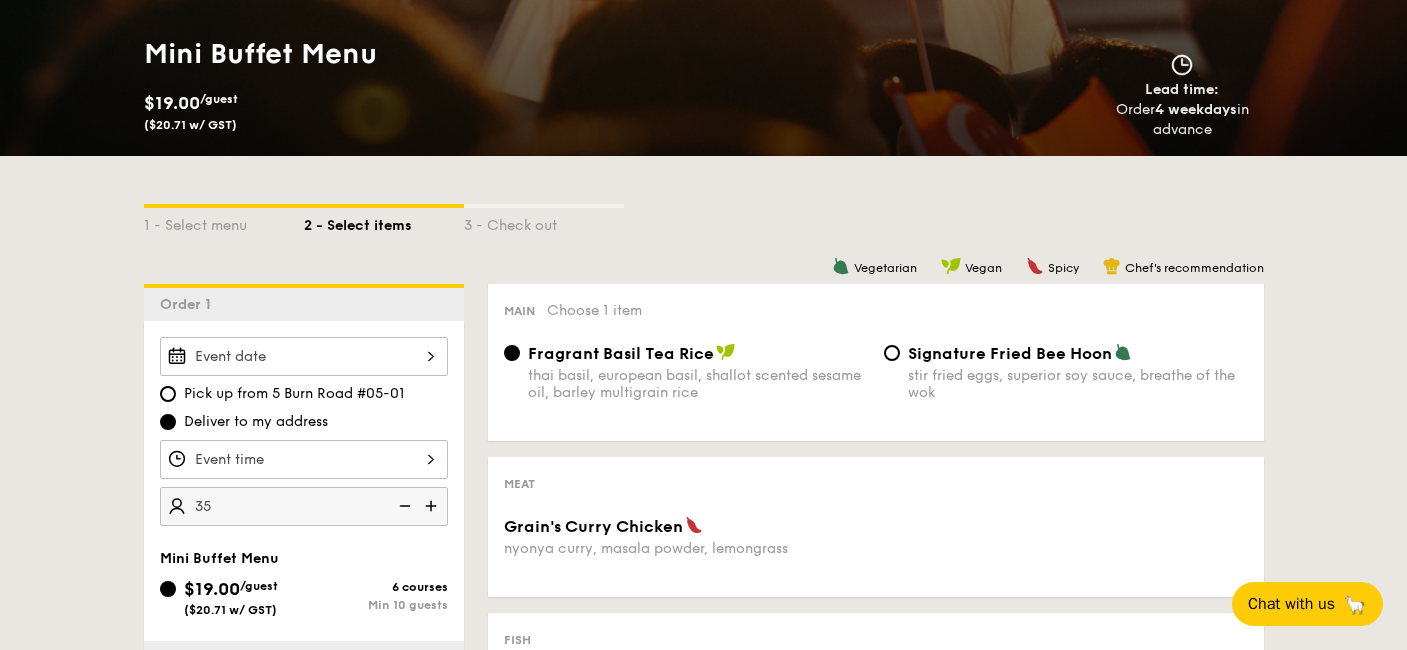 scroll, scrollTop: 279, scrollLeft: 0, axis: vertical 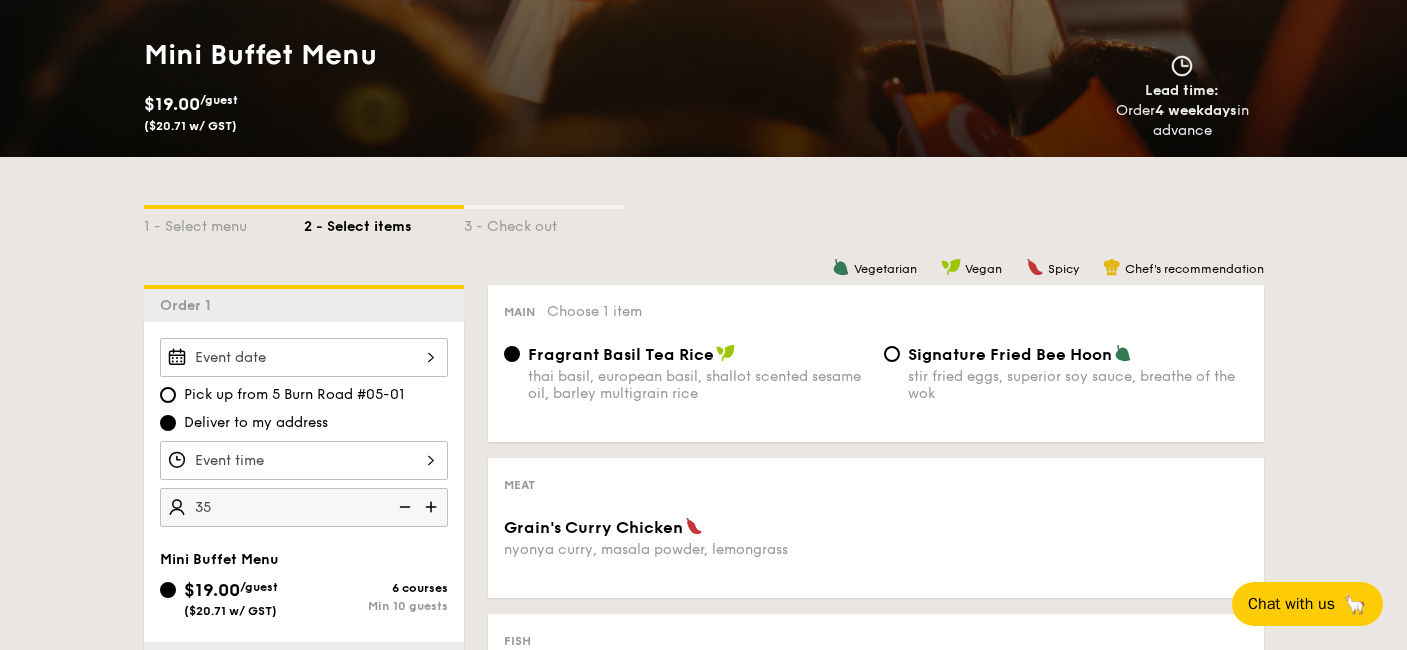 click on "Signature Fried Bee Hoon" at bounding box center (1010, 354) 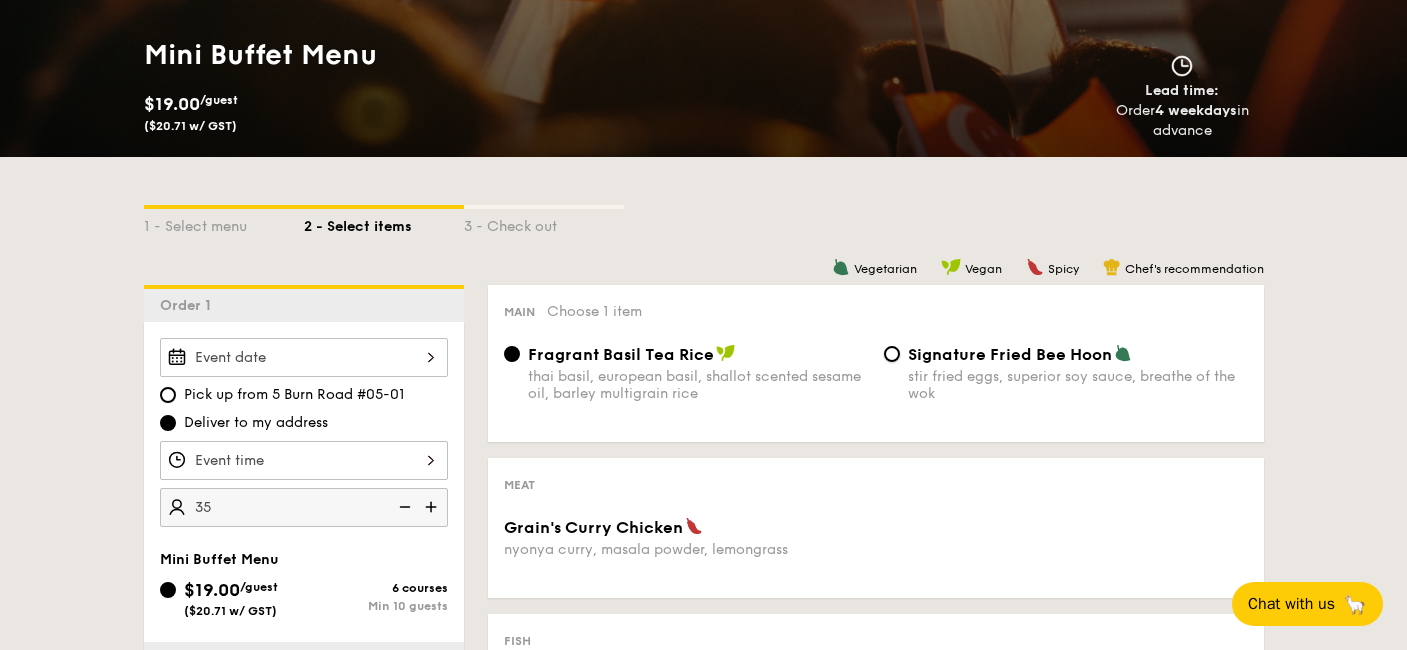 click on "Signature Fried Bee Hoon stir fried eggs, superior soy sauce, breathe of the wok" at bounding box center (892, 354) 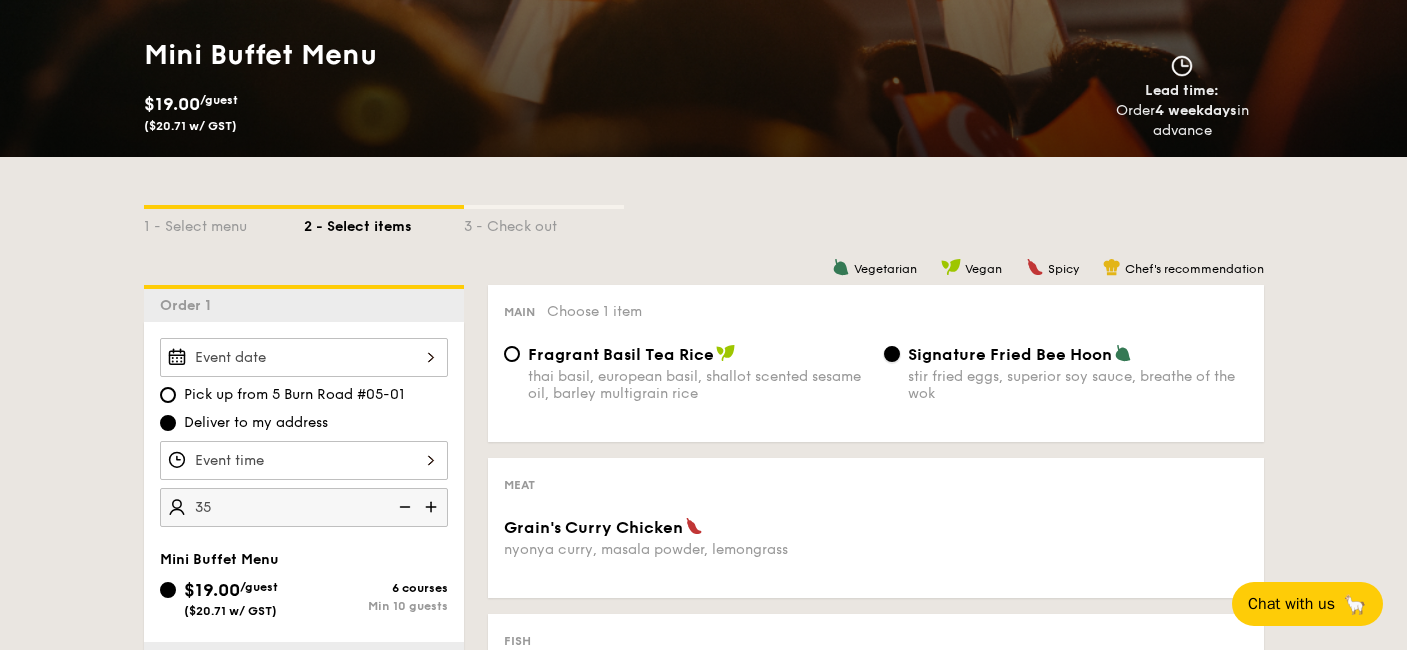 type on "35 guests" 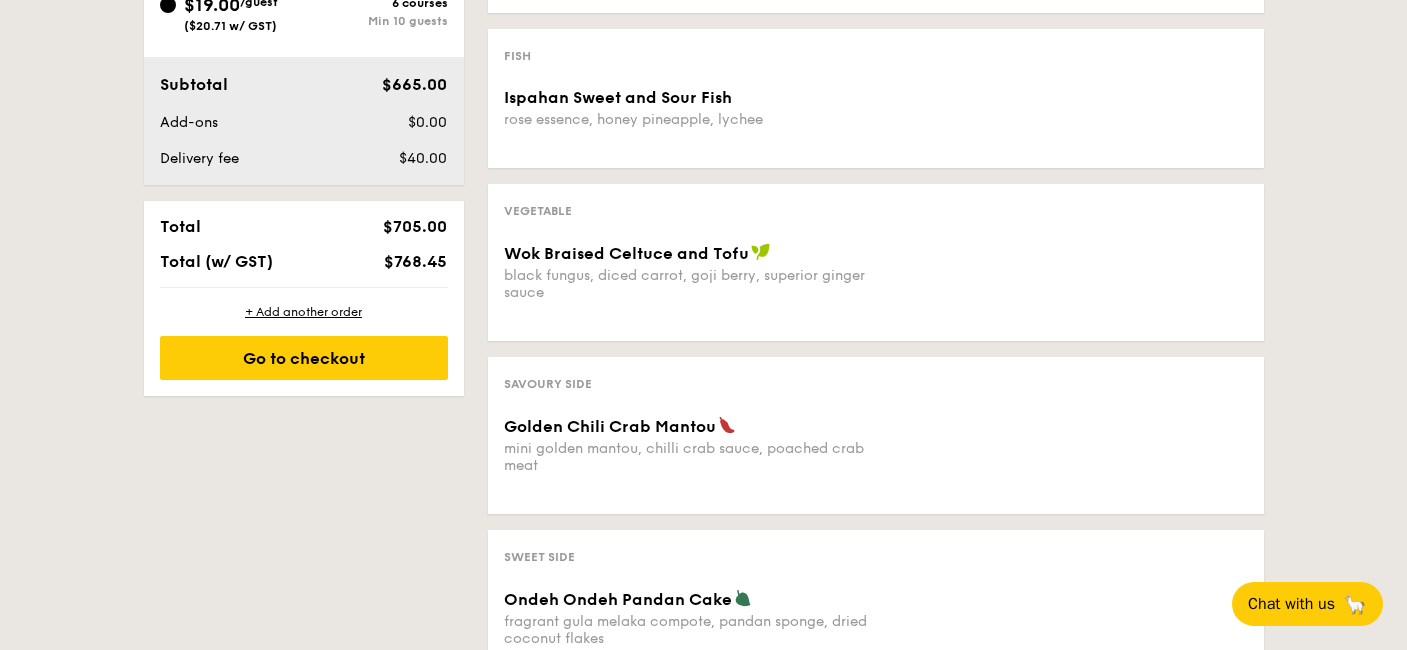 scroll, scrollTop: 865, scrollLeft: 0, axis: vertical 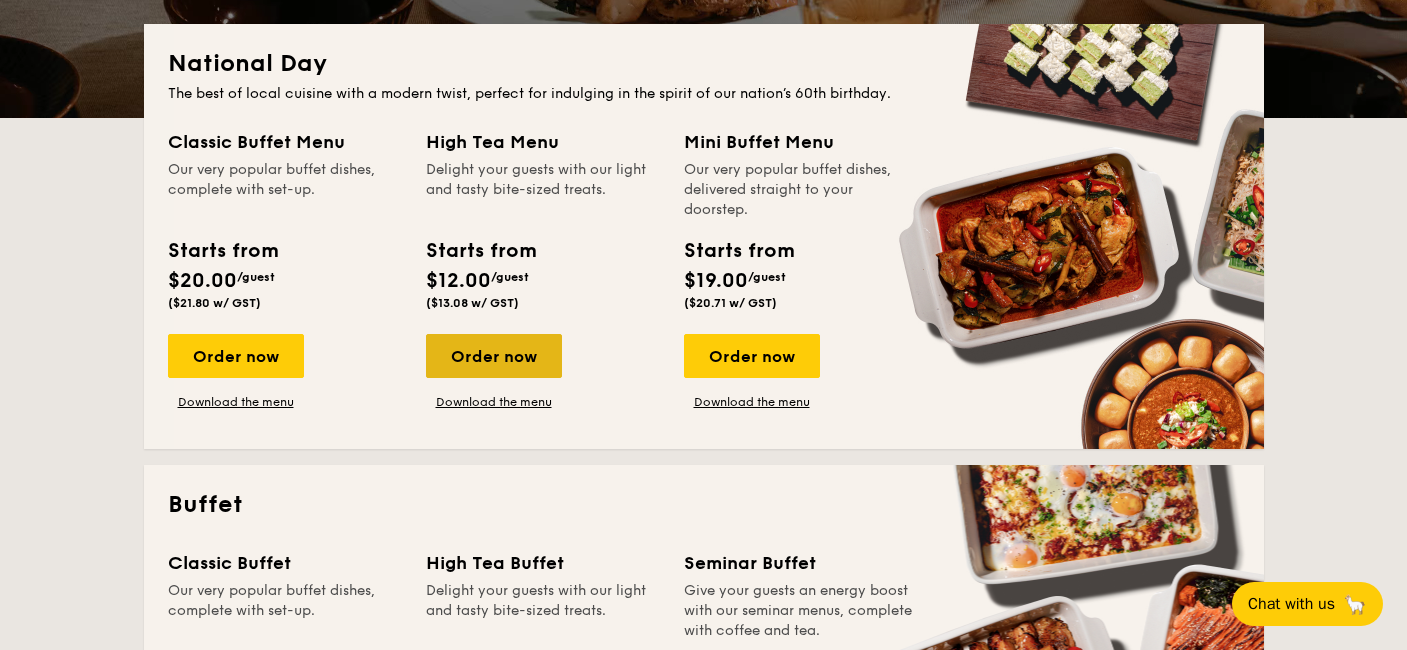 click on "Order now" at bounding box center (494, 356) 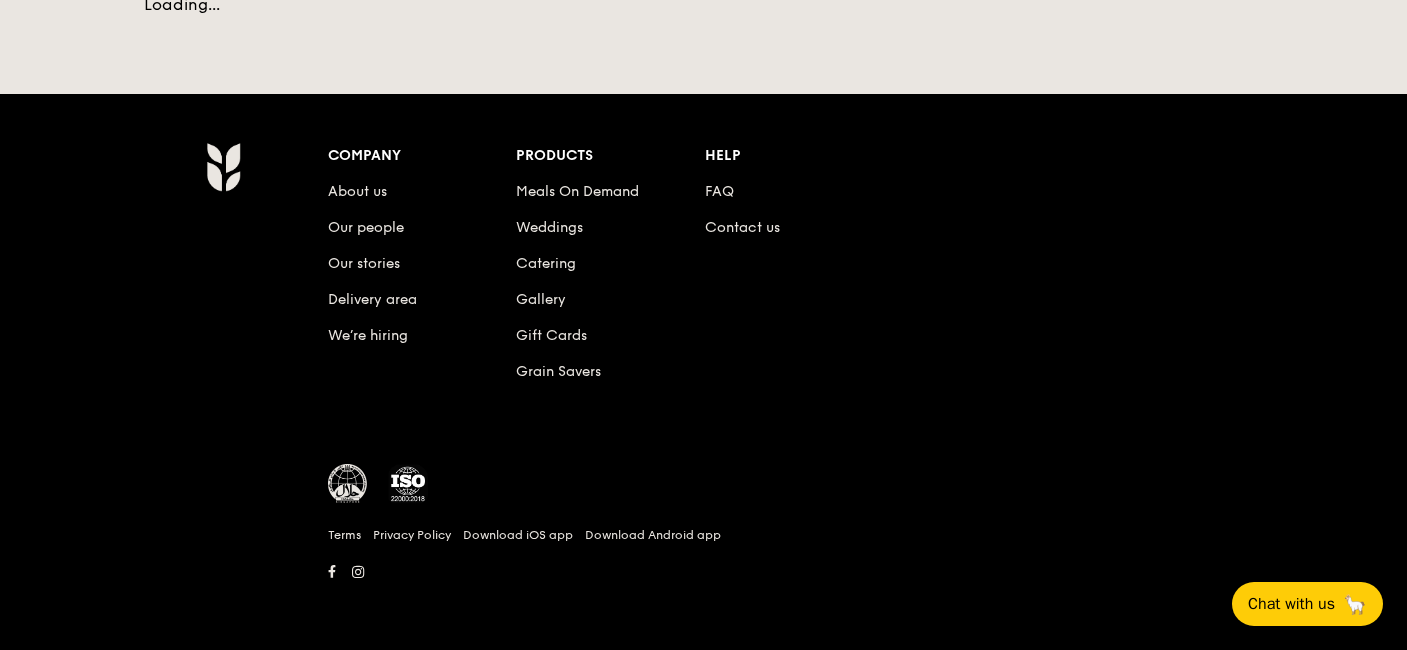 scroll, scrollTop: 0, scrollLeft: 0, axis: both 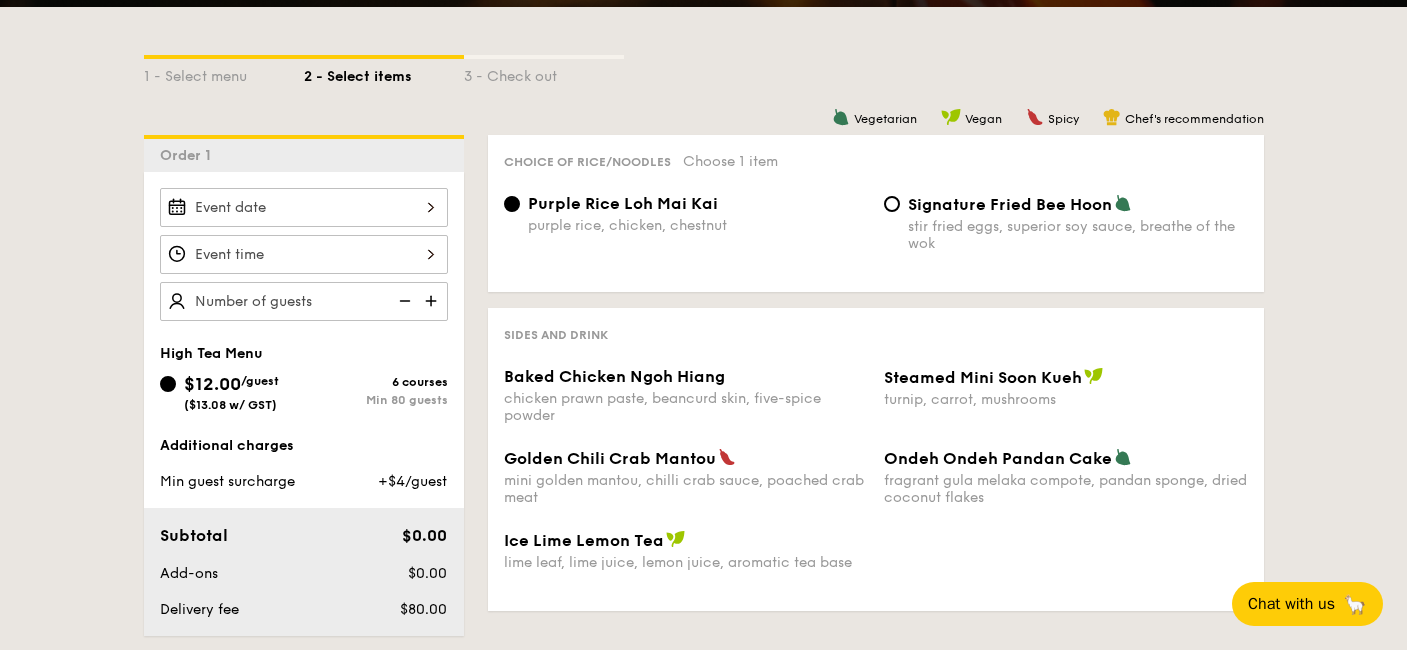 click at bounding box center (304, 301) 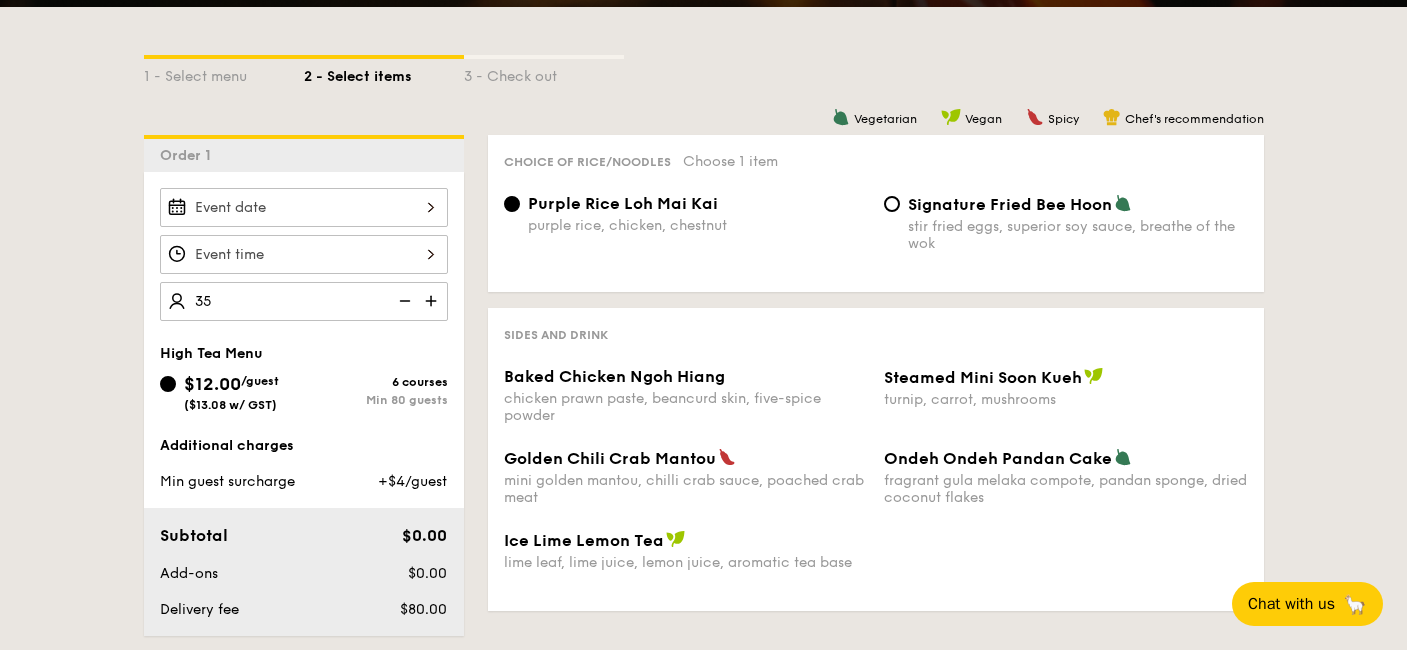 click on "1 - Select menu
2 - Select items
3 - Check out
Order 1
35
High Tea Menu
$12.00
/guest
($13.08 w/ GST)
6 courses
Min 80 guests
Additional charges
Min guest surcharge
+$4/guest
Subtotal
$0.00
Add-ons
$0.00
Delivery fee
$80.00
Total
$80.00
Total (w/ GST)
$87.20
+ Add another order
Go to checkout
+ Add another order
Go to checkout
- $87.20
Order 1
Tell us more about your event to proceed.
Fill up event details
Vegetarian Vegan Spicy Chef's recommendation
Choice of rice/noodles
Choose 1 item" at bounding box center [703, 427] 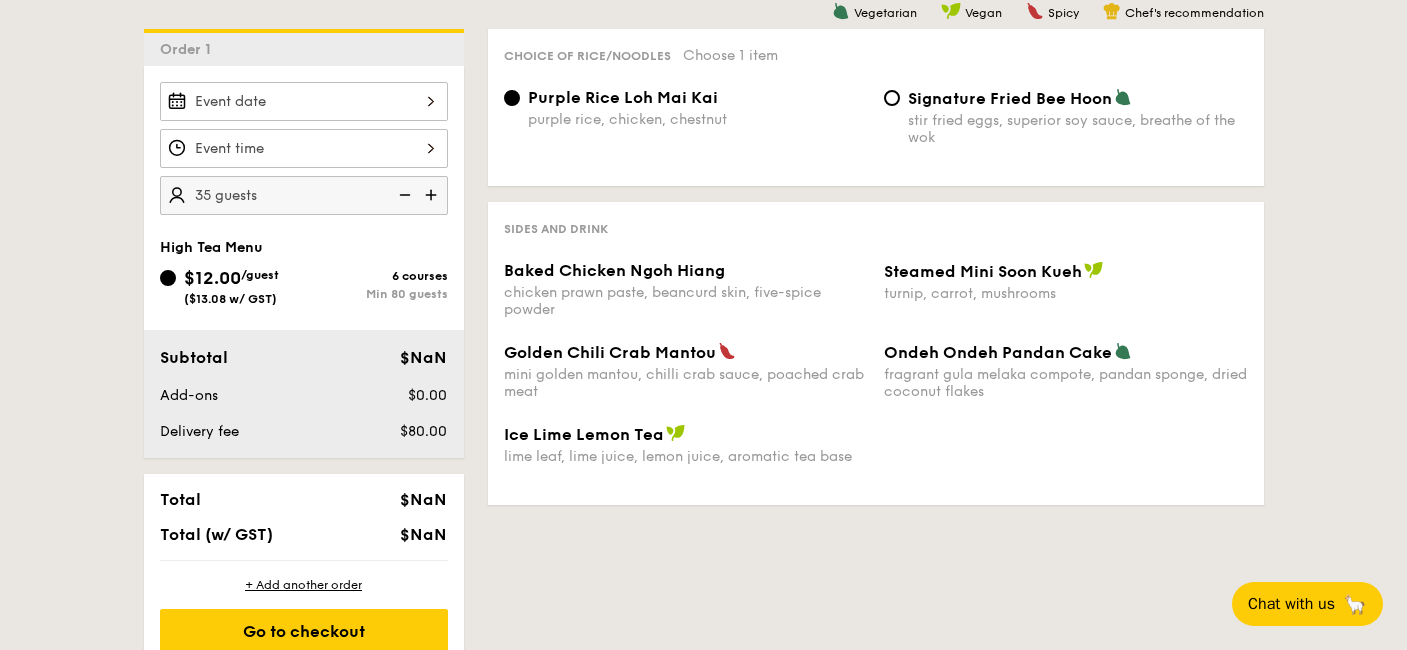 scroll, scrollTop: 532, scrollLeft: 0, axis: vertical 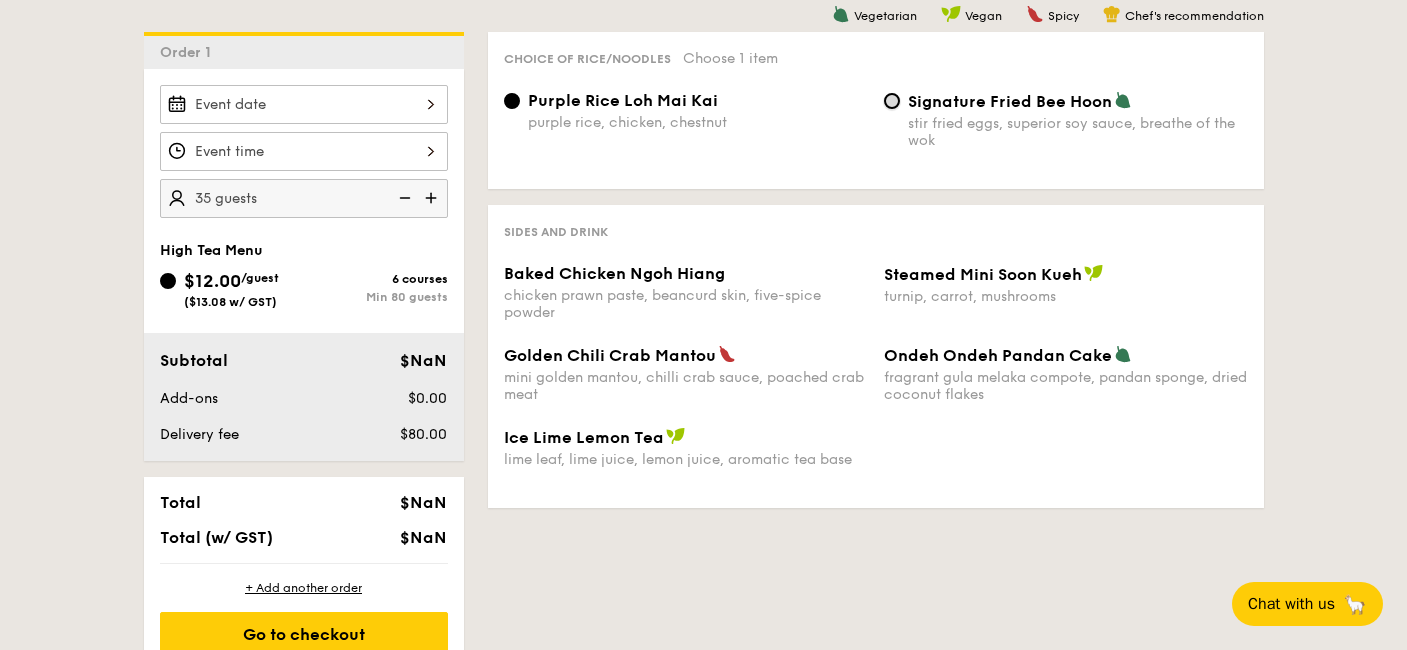 click on "Signature Fried Bee Hoon stir fried eggs, superior soy sauce, breathe of the wok" at bounding box center (892, 101) 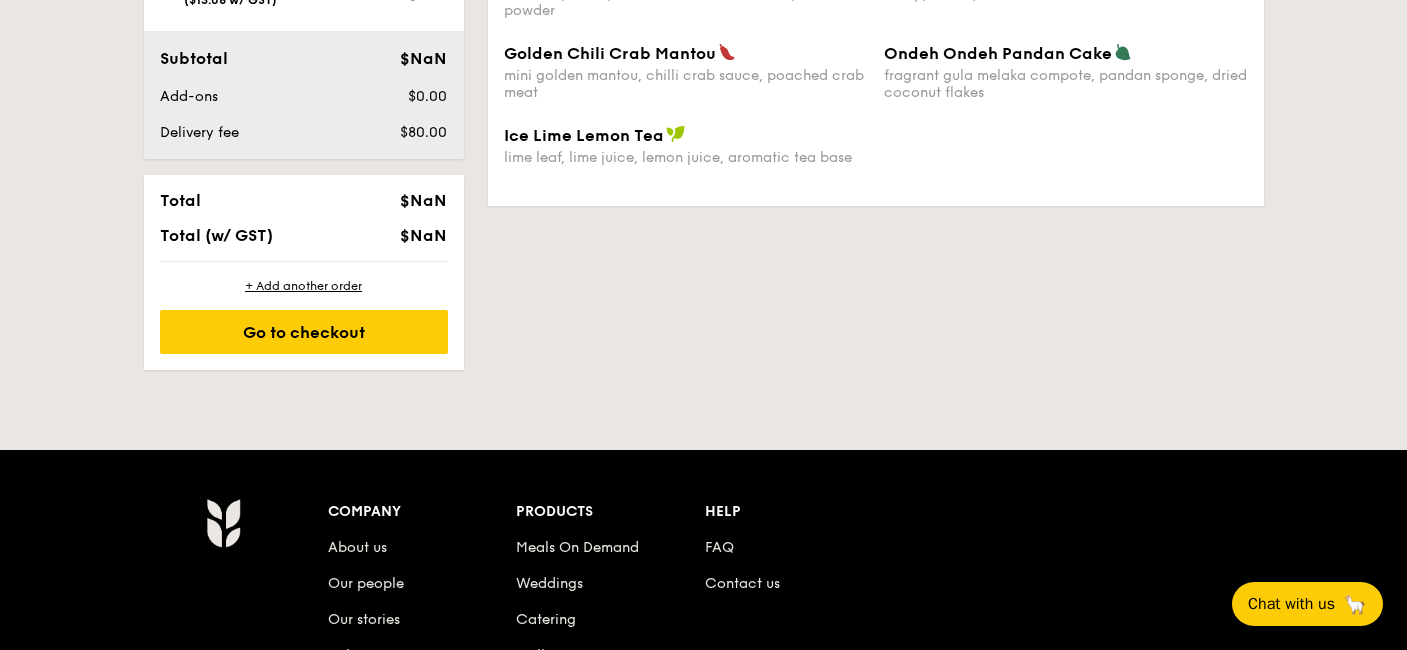 scroll, scrollTop: 836, scrollLeft: 0, axis: vertical 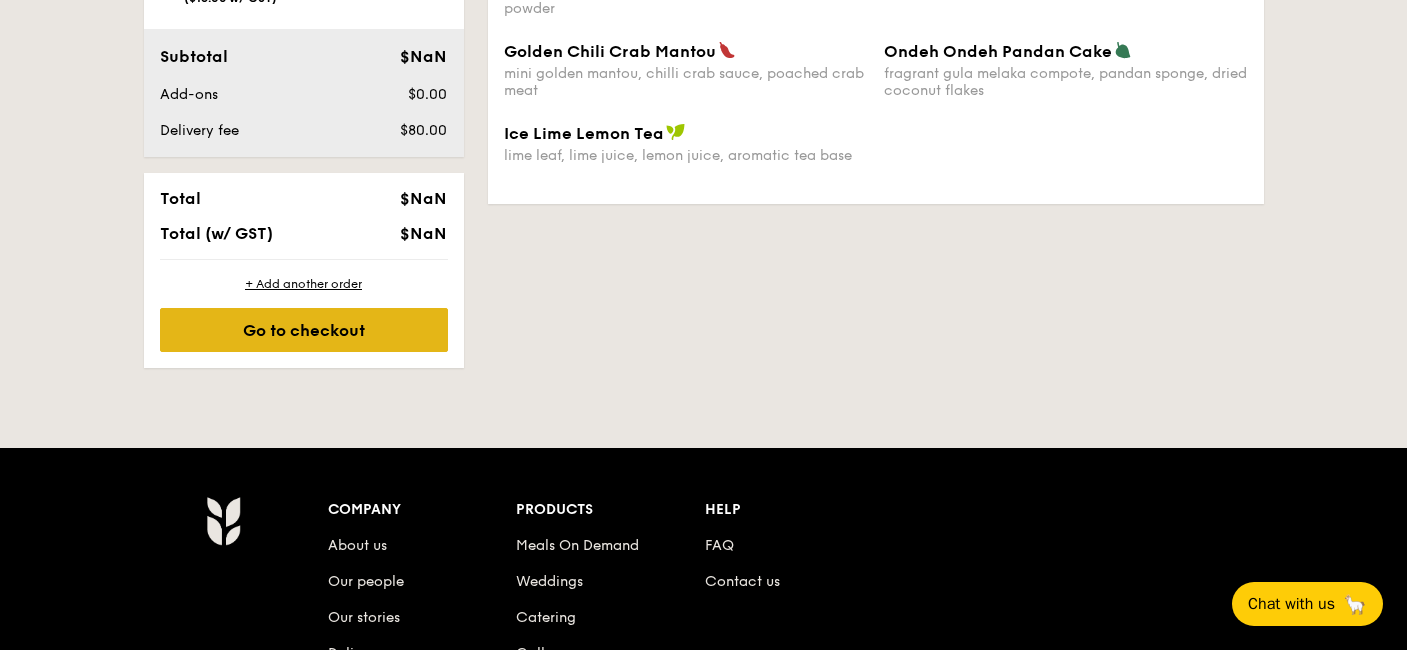 click on "Go to checkout" at bounding box center (304, 330) 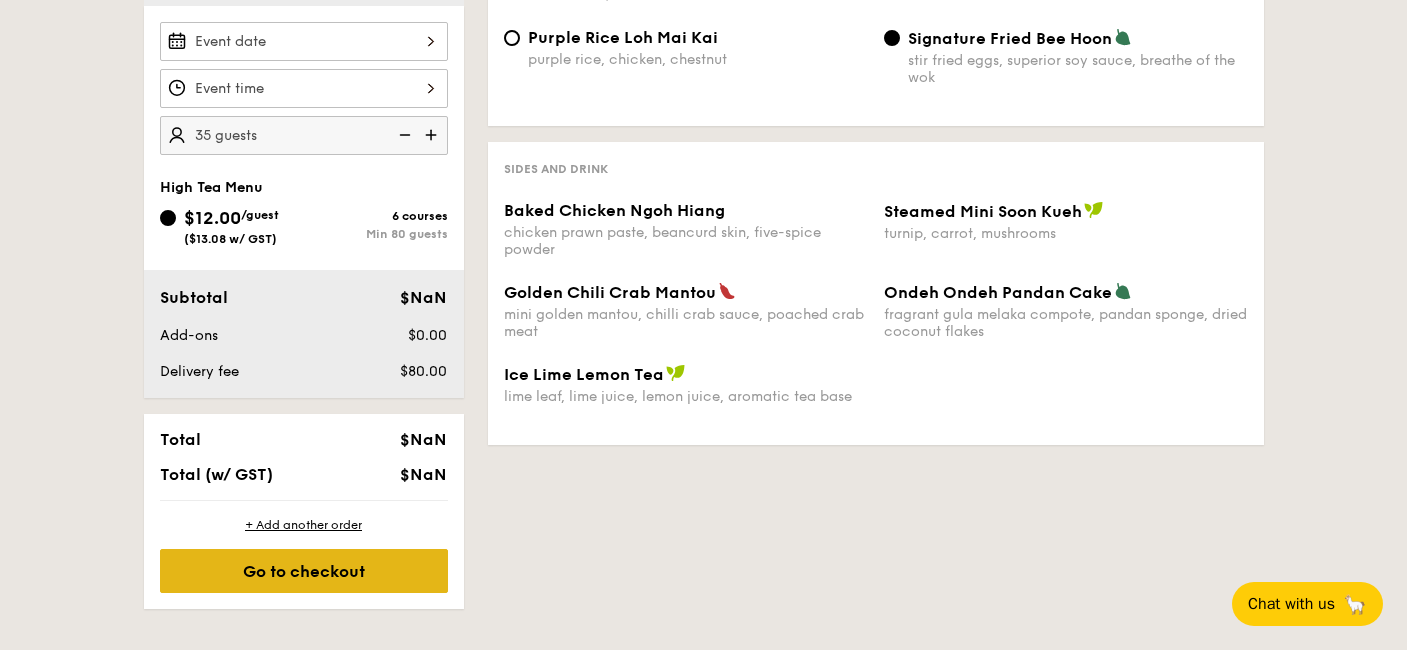 scroll, scrollTop: 588, scrollLeft: 0, axis: vertical 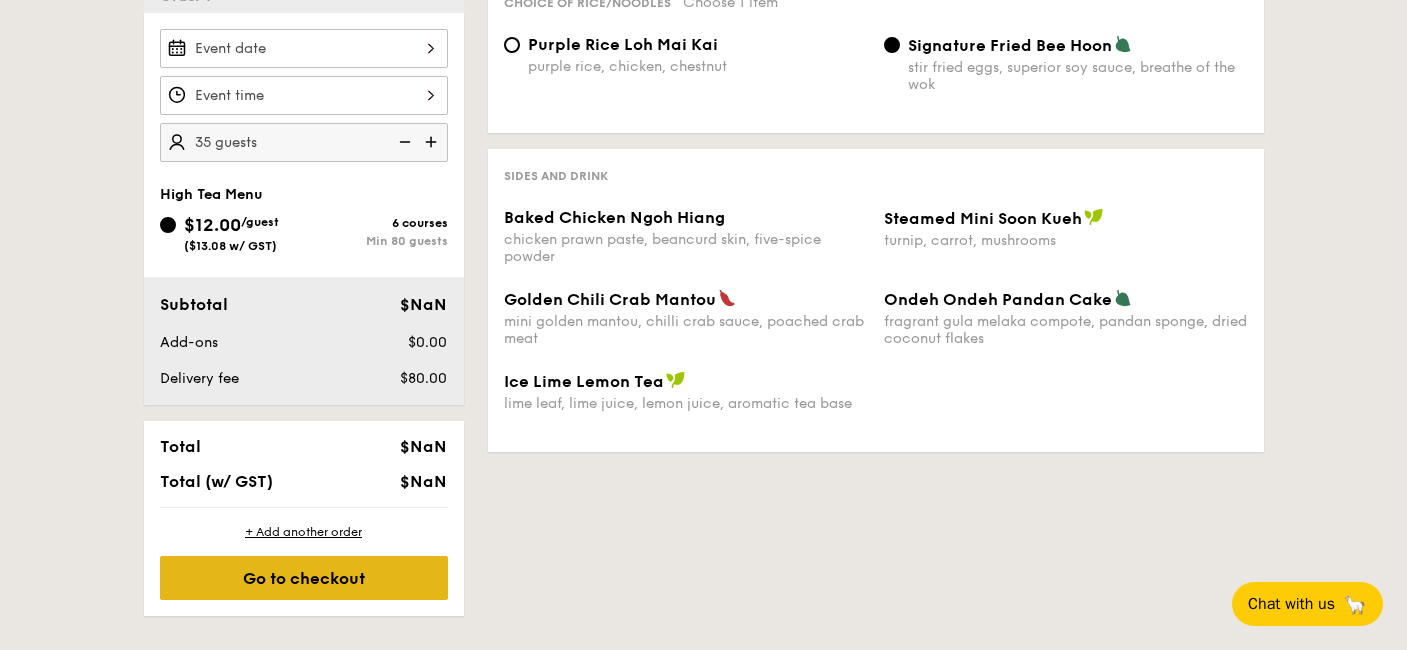 click on "Go to checkout" at bounding box center (304, 578) 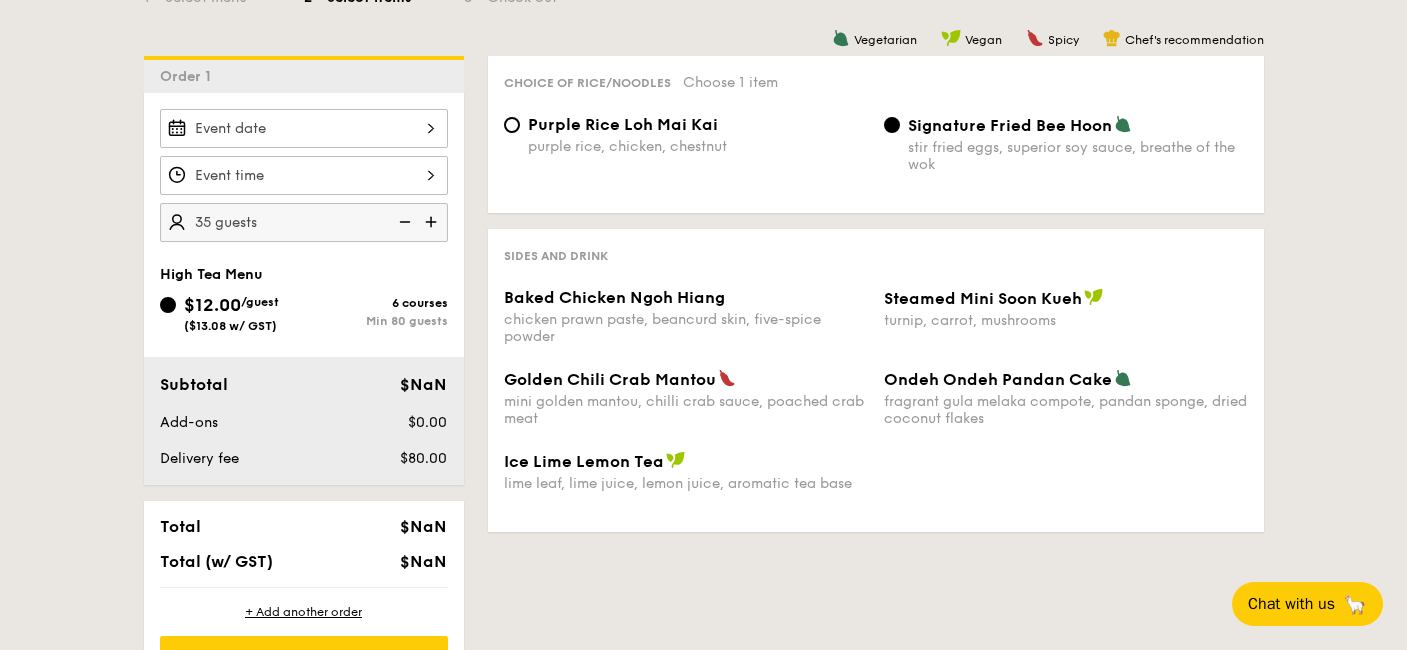 click on "Baked Chicken Ngoh Hiang chicken prawn paste, beancurd skin, five-spice powder" at bounding box center (304, 128) 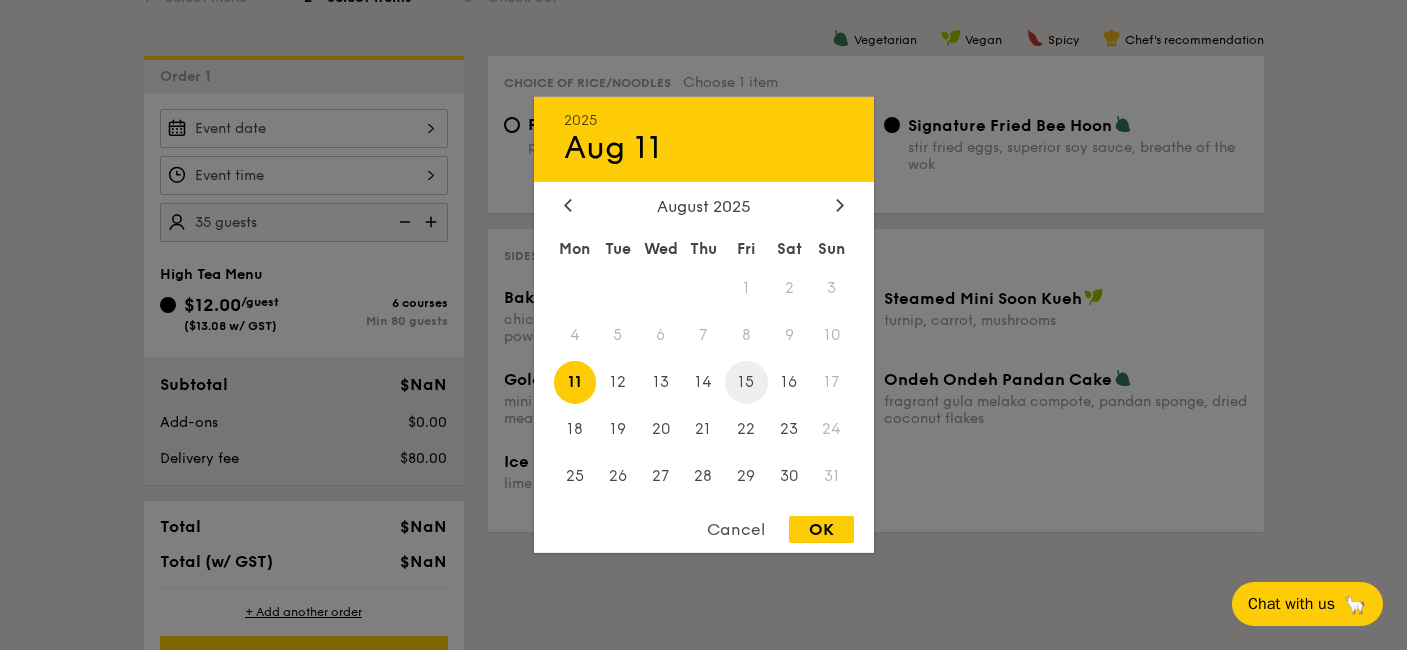 click on "15" at bounding box center [746, 382] 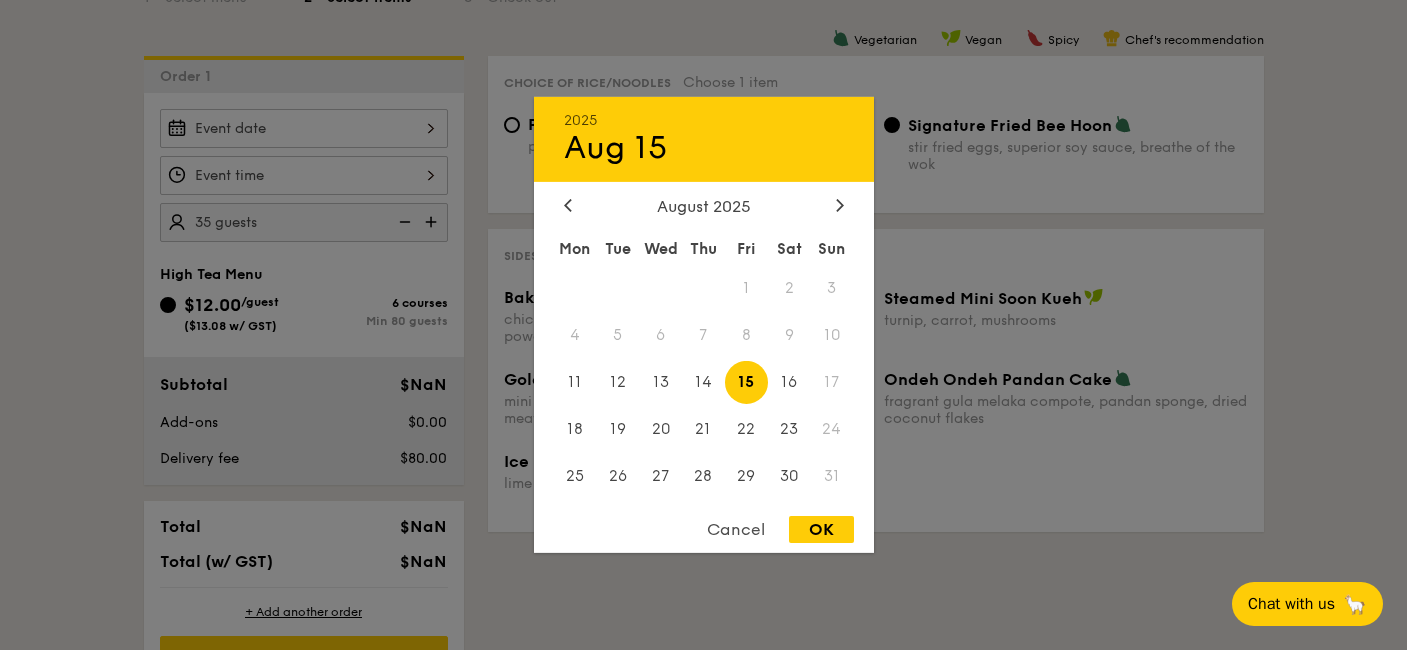 click on "OK" at bounding box center [821, 529] 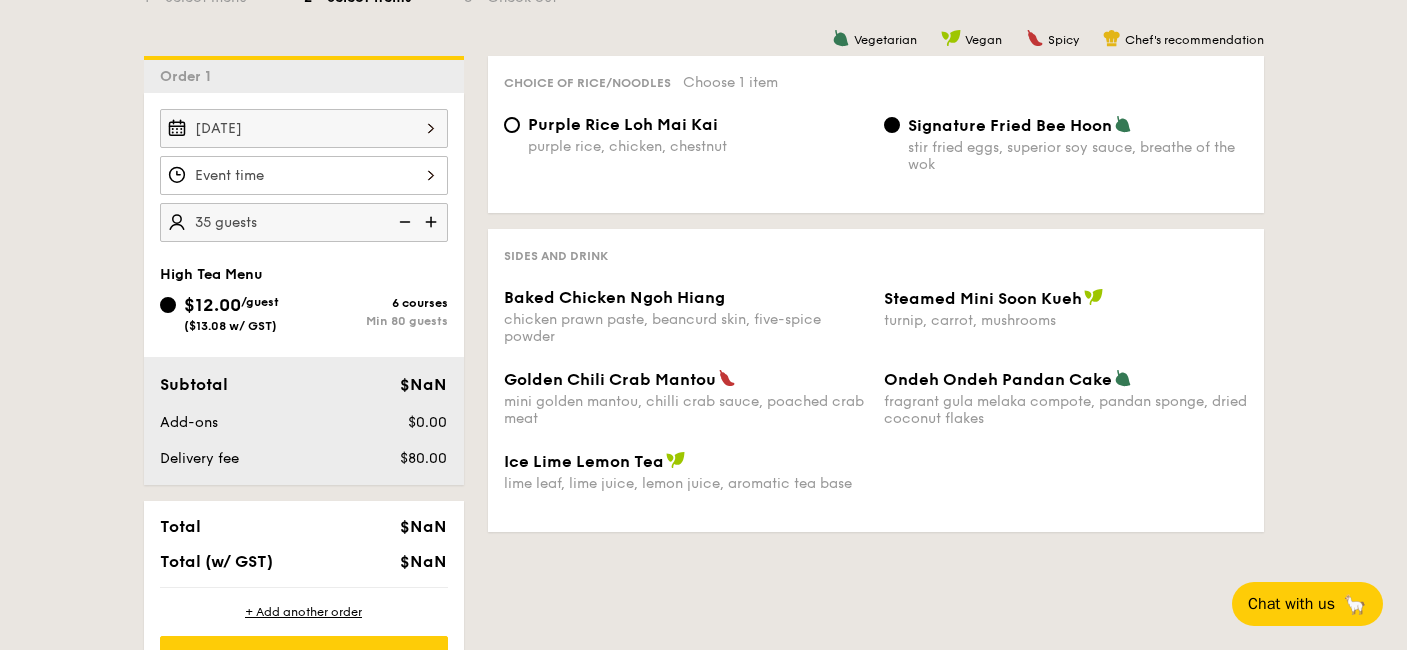 click on "Baked Chicken Ngoh Hiang chicken prawn paste, beancurd skin, five-spice powder" at bounding box center (304, 175) 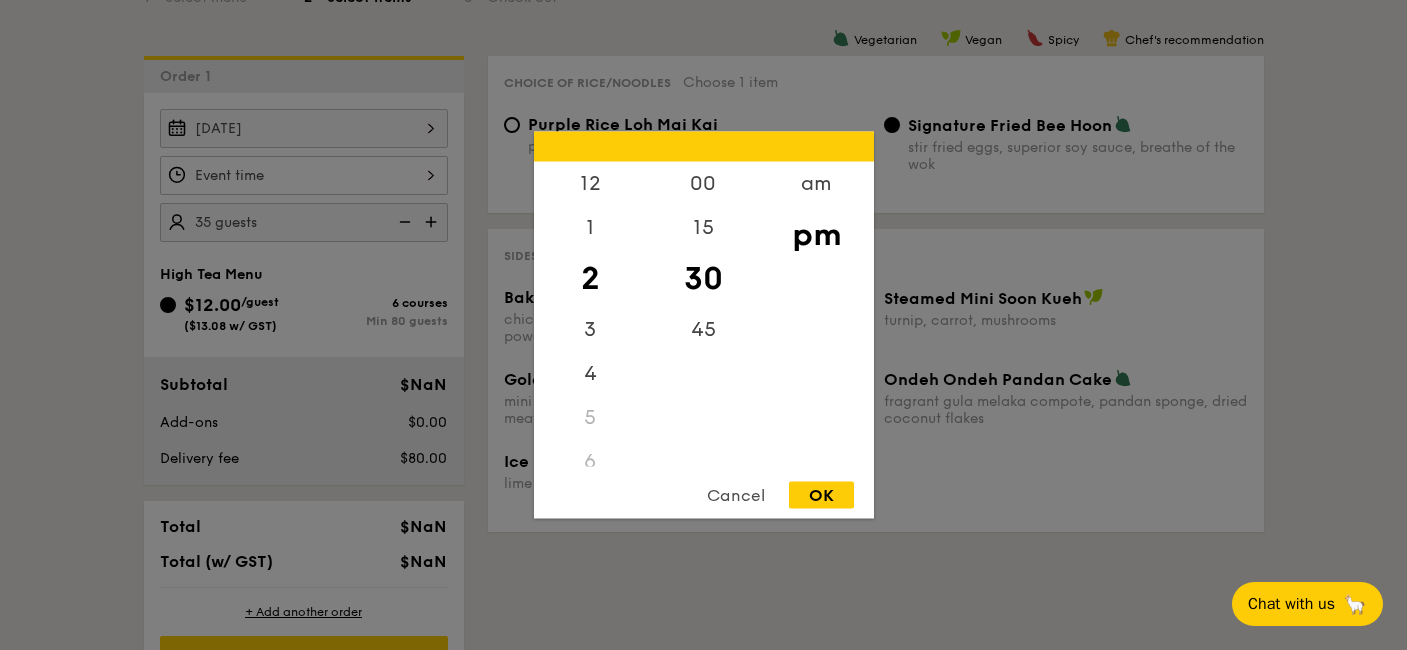 click on "OK" at bounding box center [821, 495] 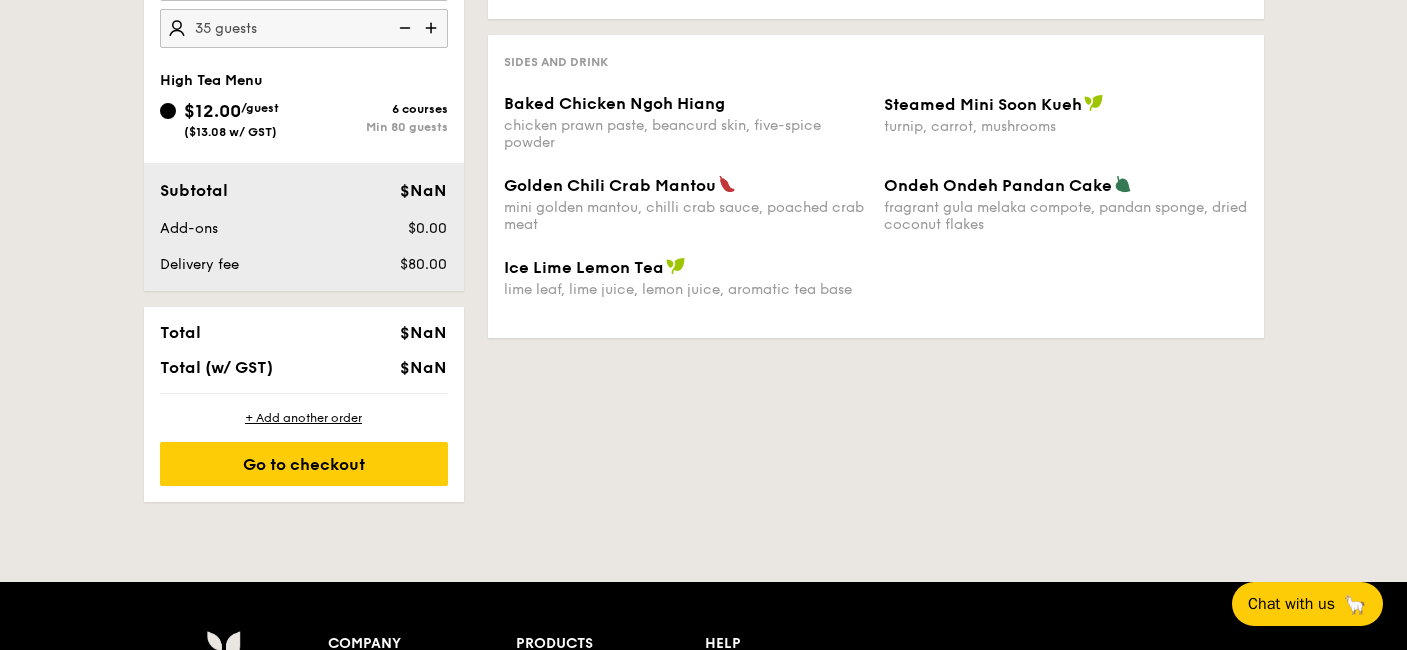 scroll, scrollTop: 723, scrollLeft: 0, axis: vertical 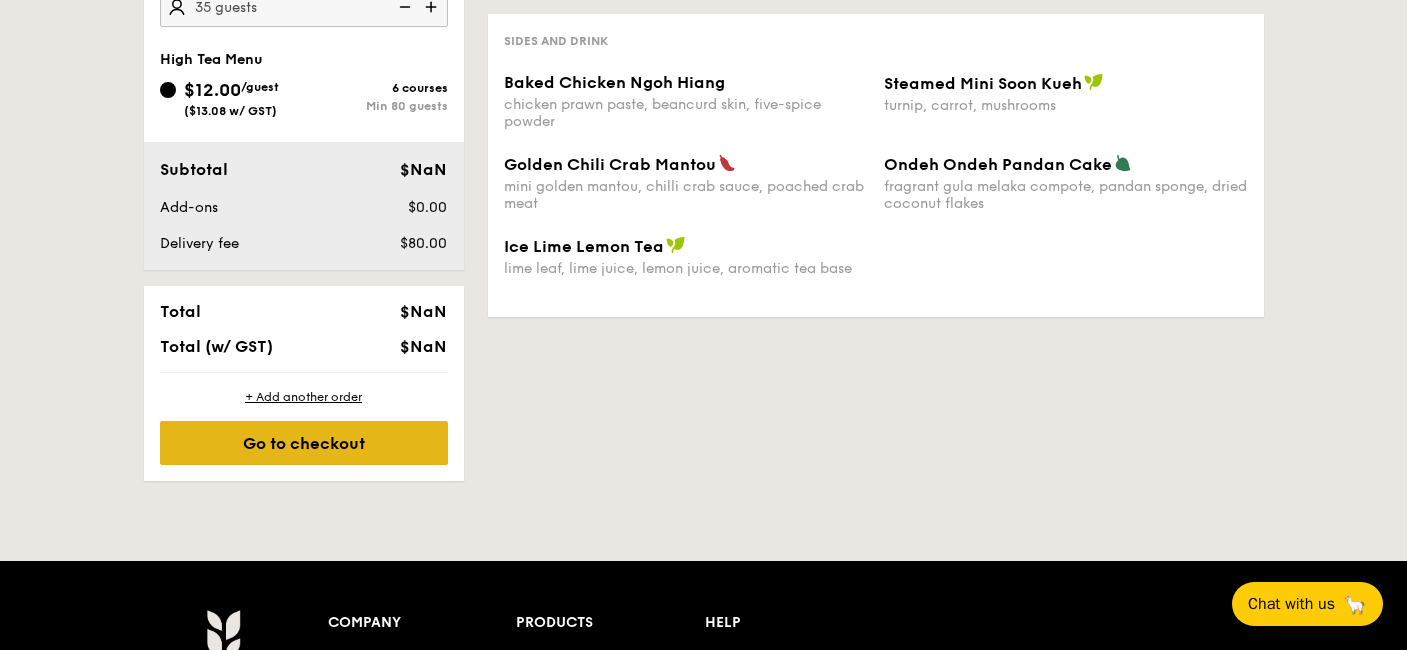 click on "Go to checkout" at bounding box center [304, 443] 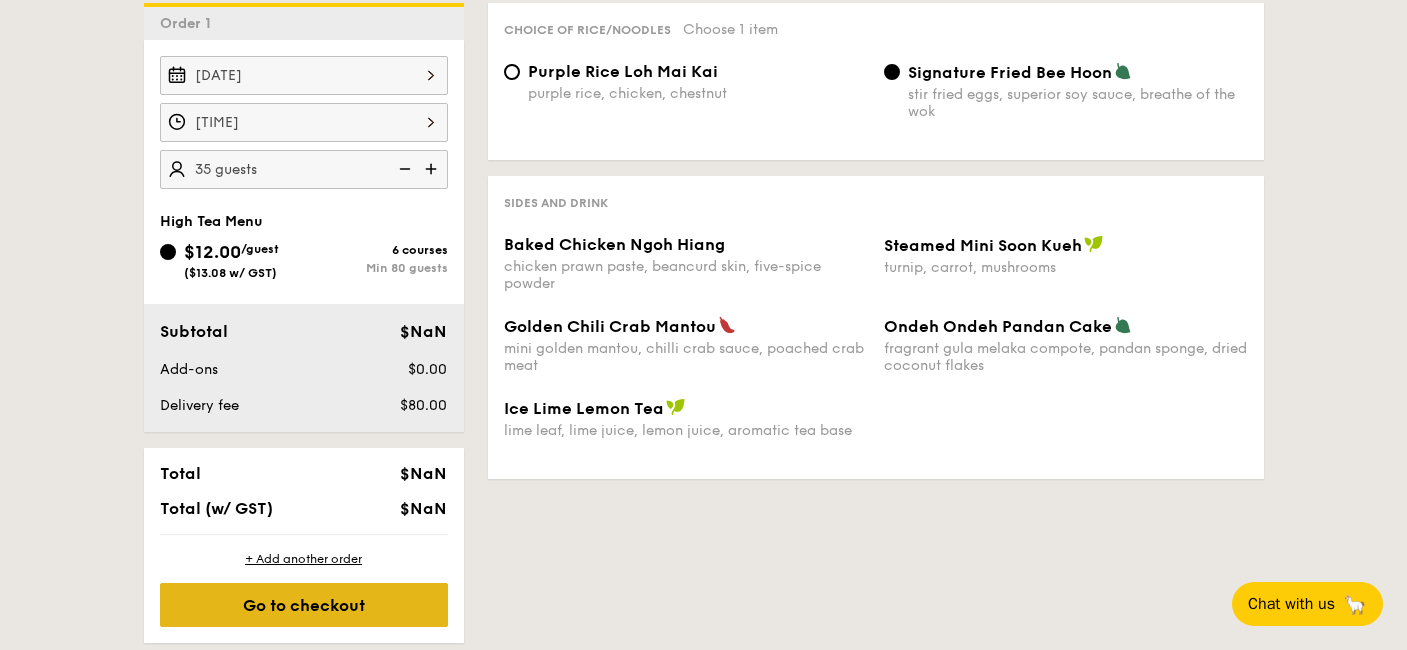 scroll, scrollTop: 555, scrollLeft: 0, axis: vertical 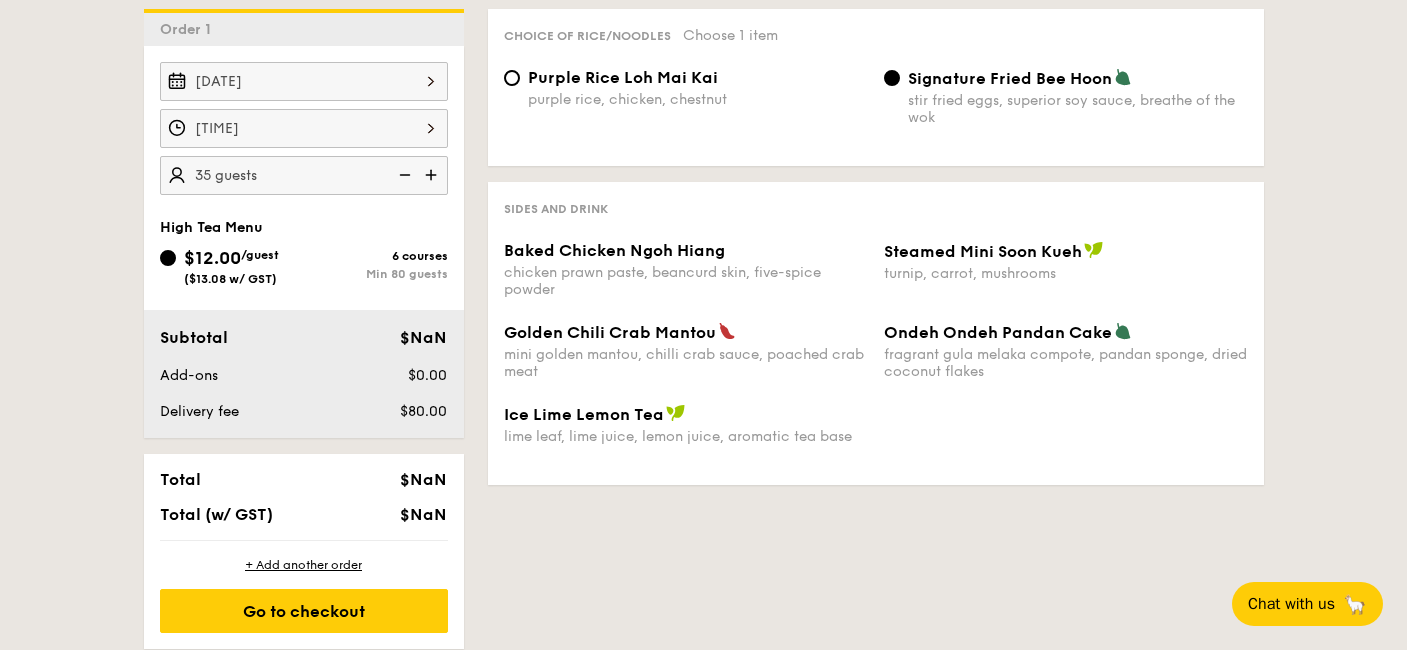 click on "$0.00" at bounding box center (395, 376) 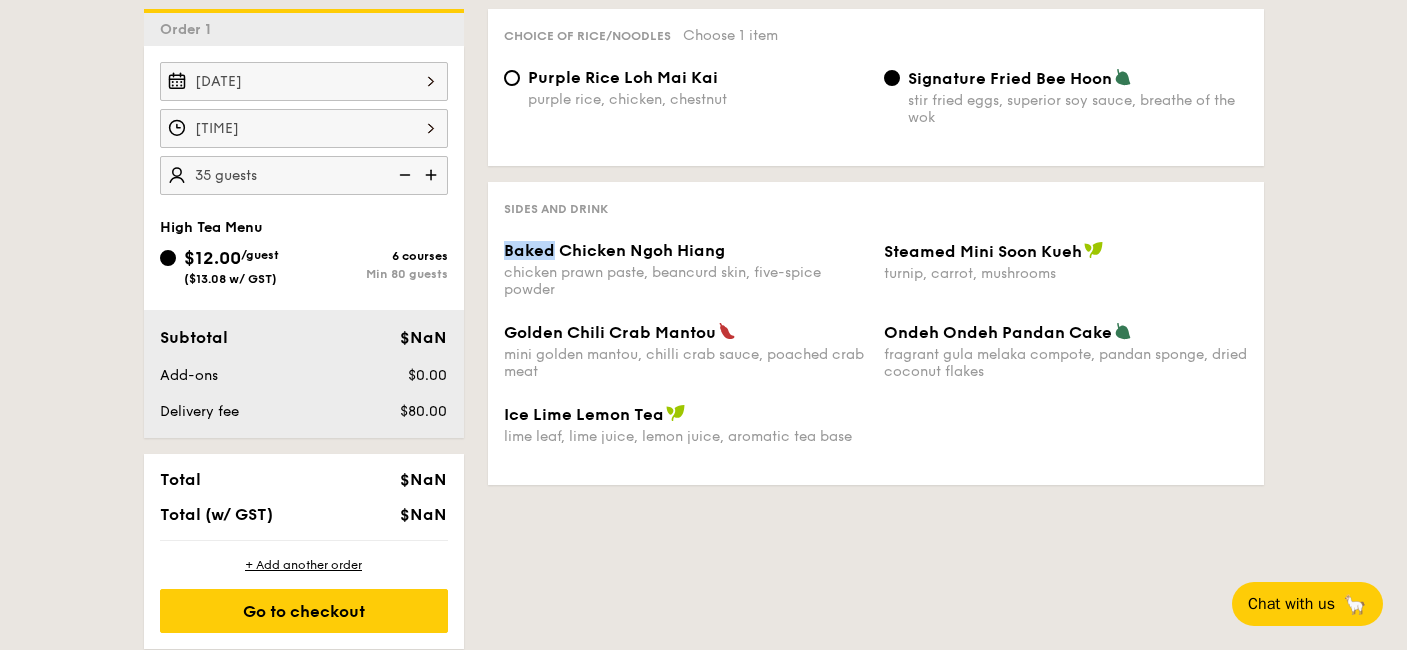 click on "Sides and Drink
Baked Chicken Ngoh Hiang chicken prawn paste, beancurd skin, five-spice powder Steamed Mini Soon Kueh turnip, carrot, mushrooms Golden Chili Crab Mantou mini golden mantou, chilli crab sauce, poached crab meat Ondeh Ondeh Pandan Cake fragrant gula melaka compote, pandan sponge, dried coconut flakes Ice Lime Lemon Tea lime leaf, lime juice, lemon juice, aromatic tea base" at bounding box center (876, 333) 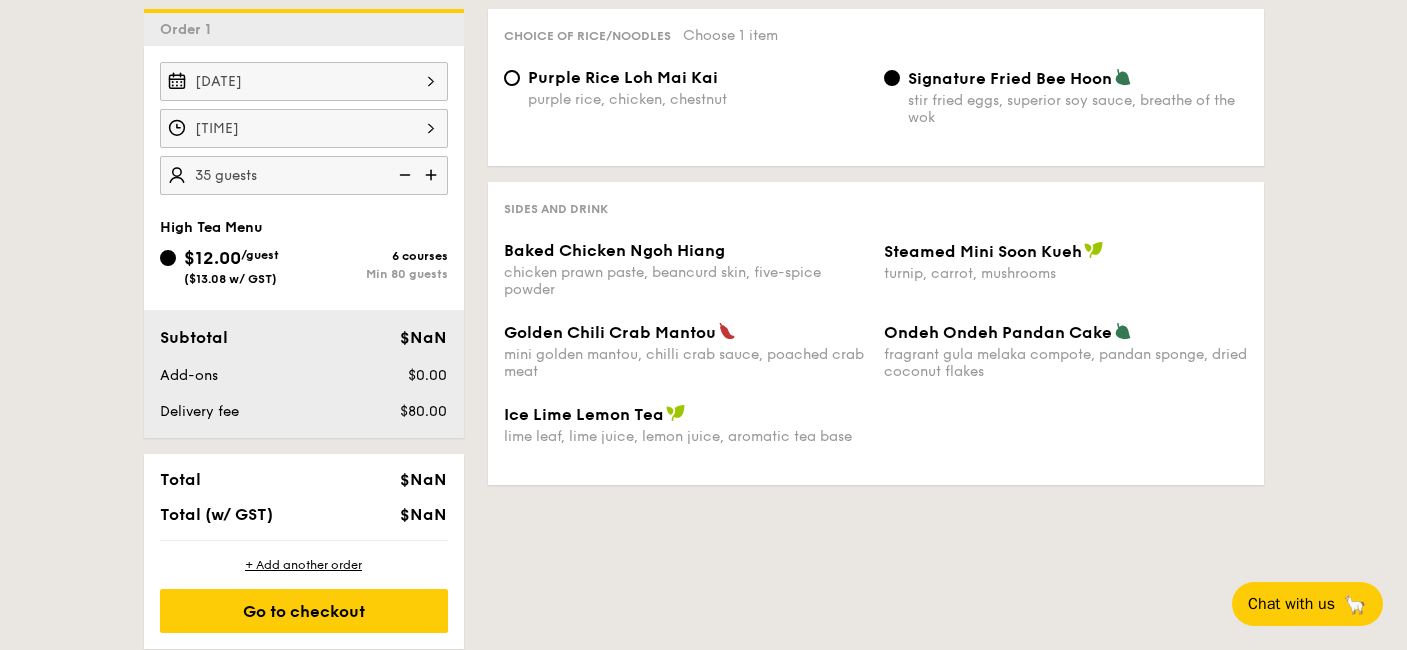 click on "Baked Chicken Ngoh Hiang chicken prawn paste, beancurd skin, five-spice powder Steamed Mini Soon Kueh turnip, carrot, mushrooms" at bounding box center (876, 281) 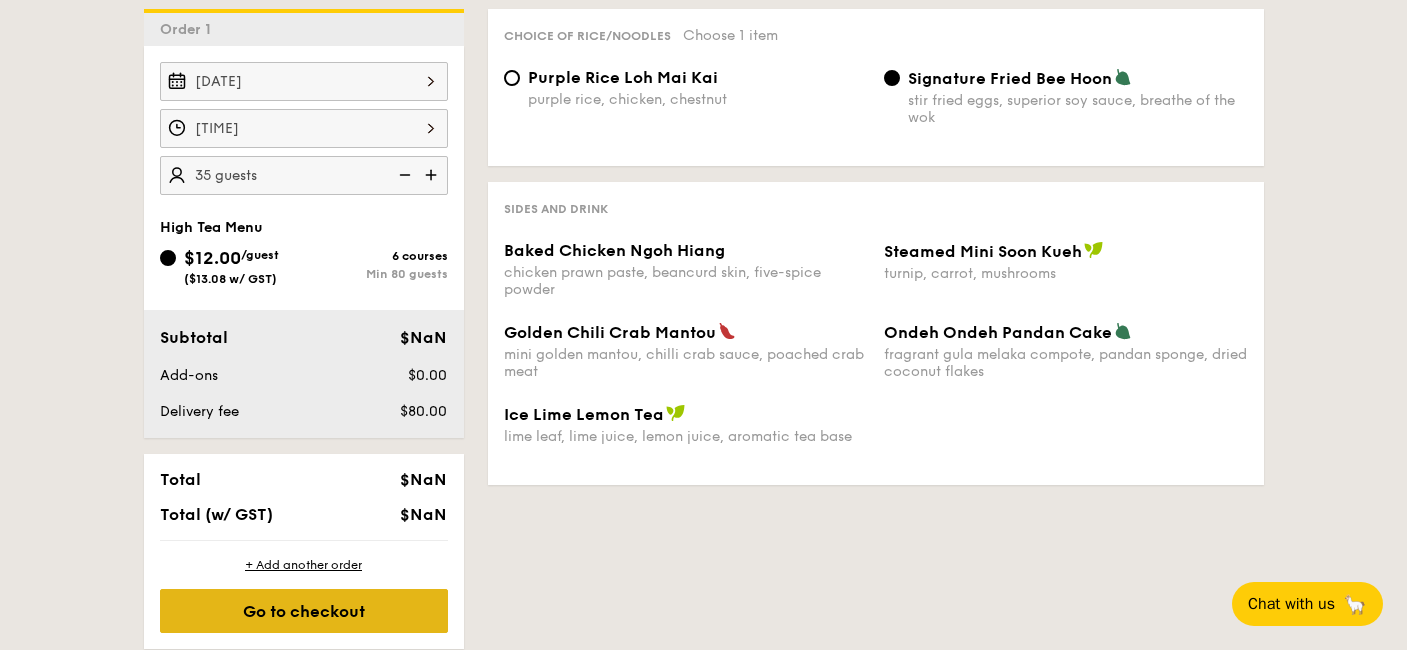 click on "Go to checkout" at bounding box center [304, 611] 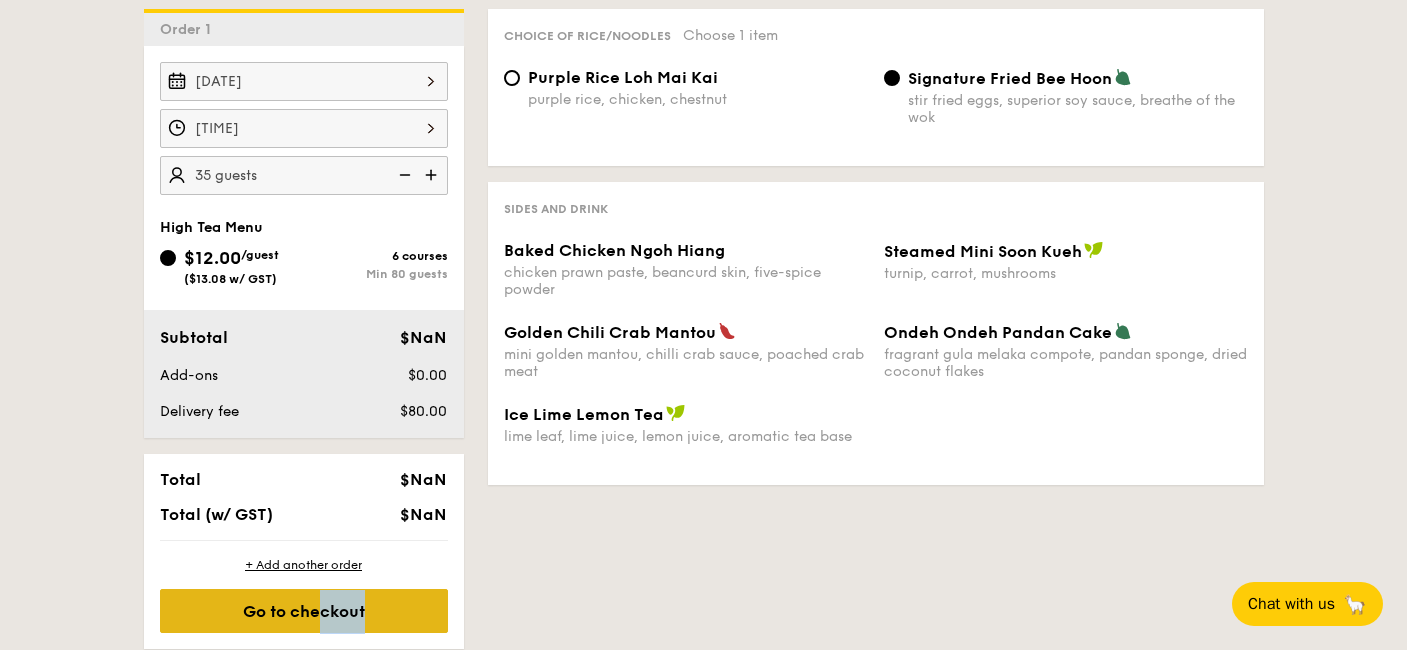 click on "Go to checkout" at bounding box center (304, 611) 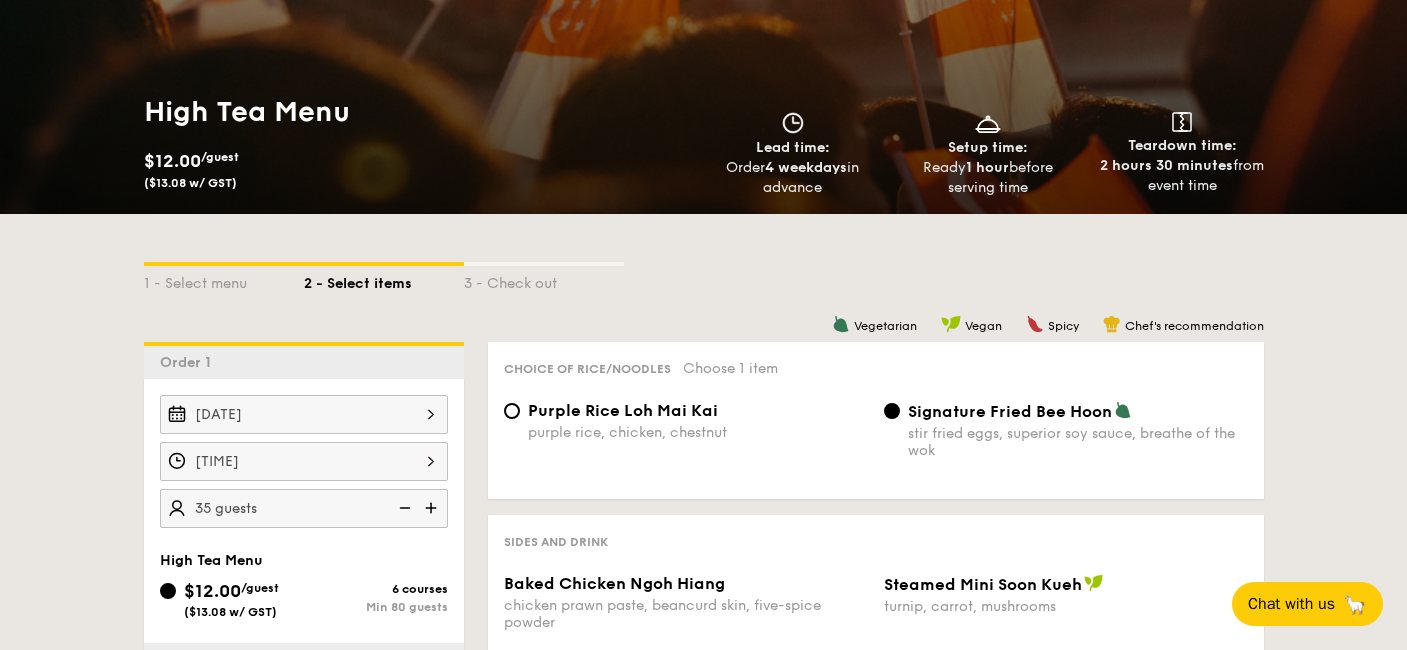 scroll, scrollTop: 223, scrollLeft: 0, axis: vertical 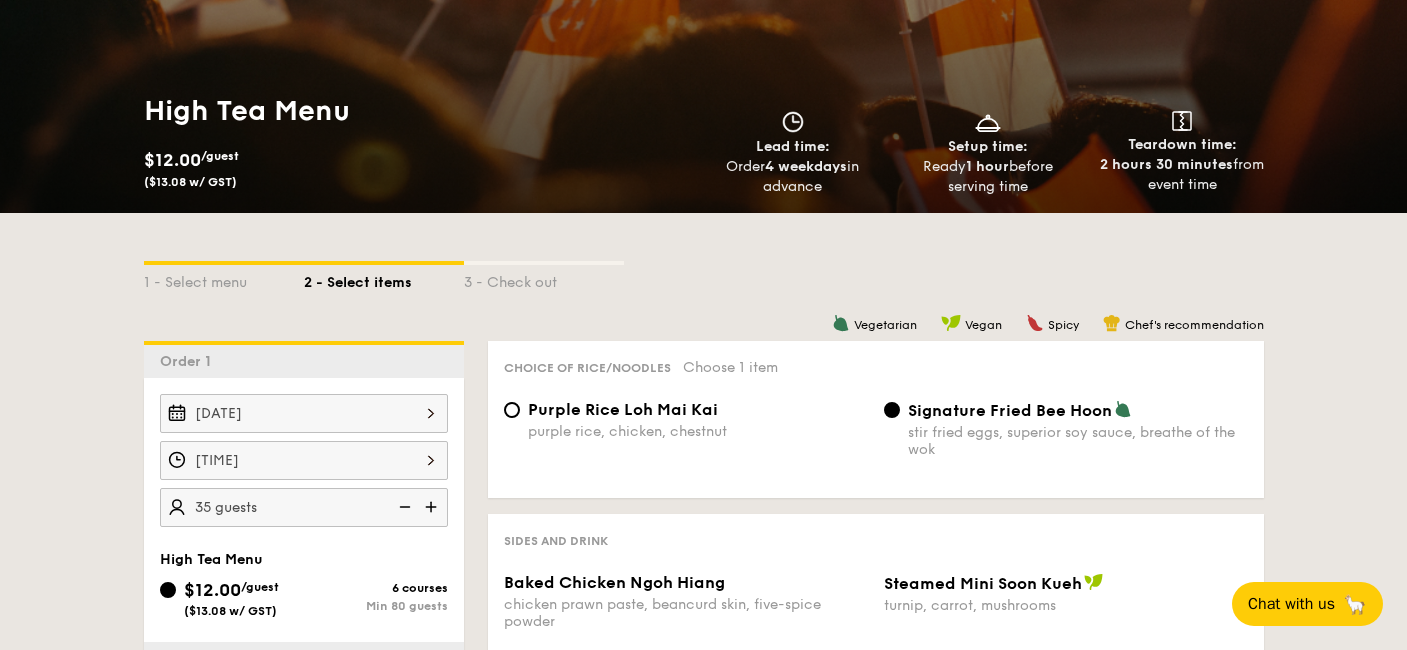 click on "3 - Check out" at bounding box center [544, 279] 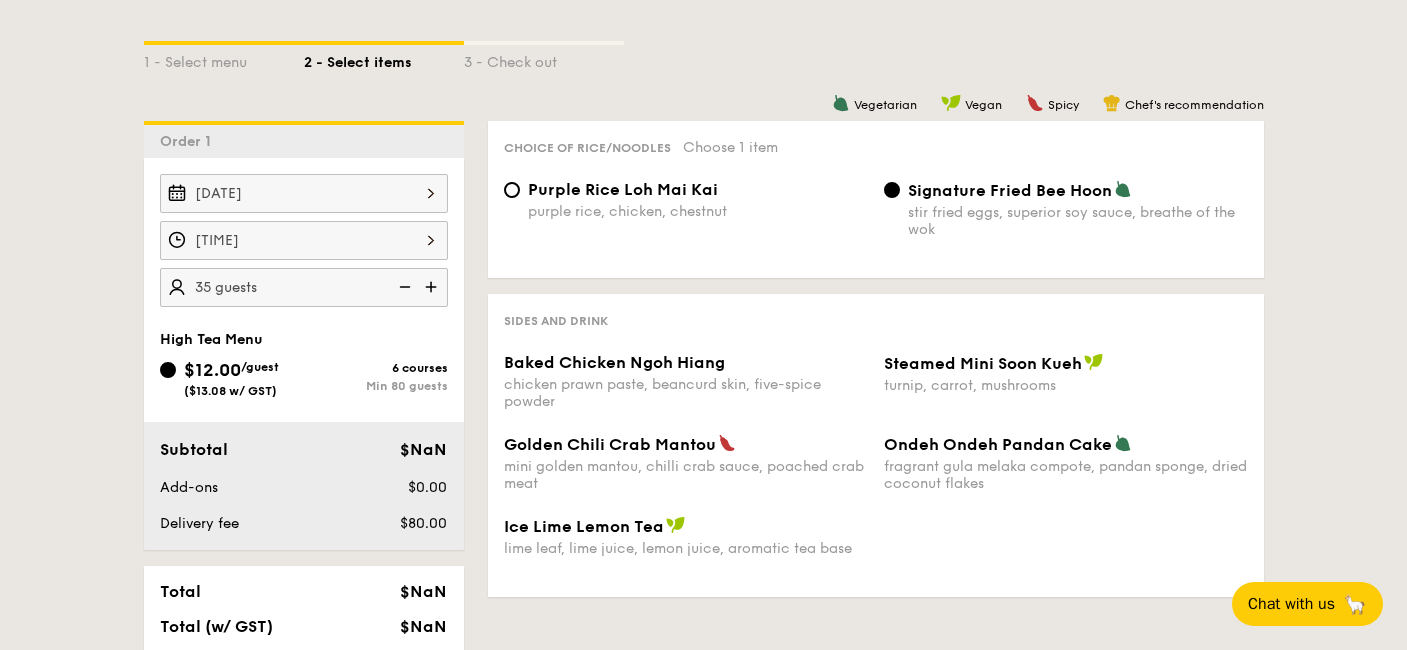 scroll, scrollTop: 444, scrollLeft: 0, axis: vertical 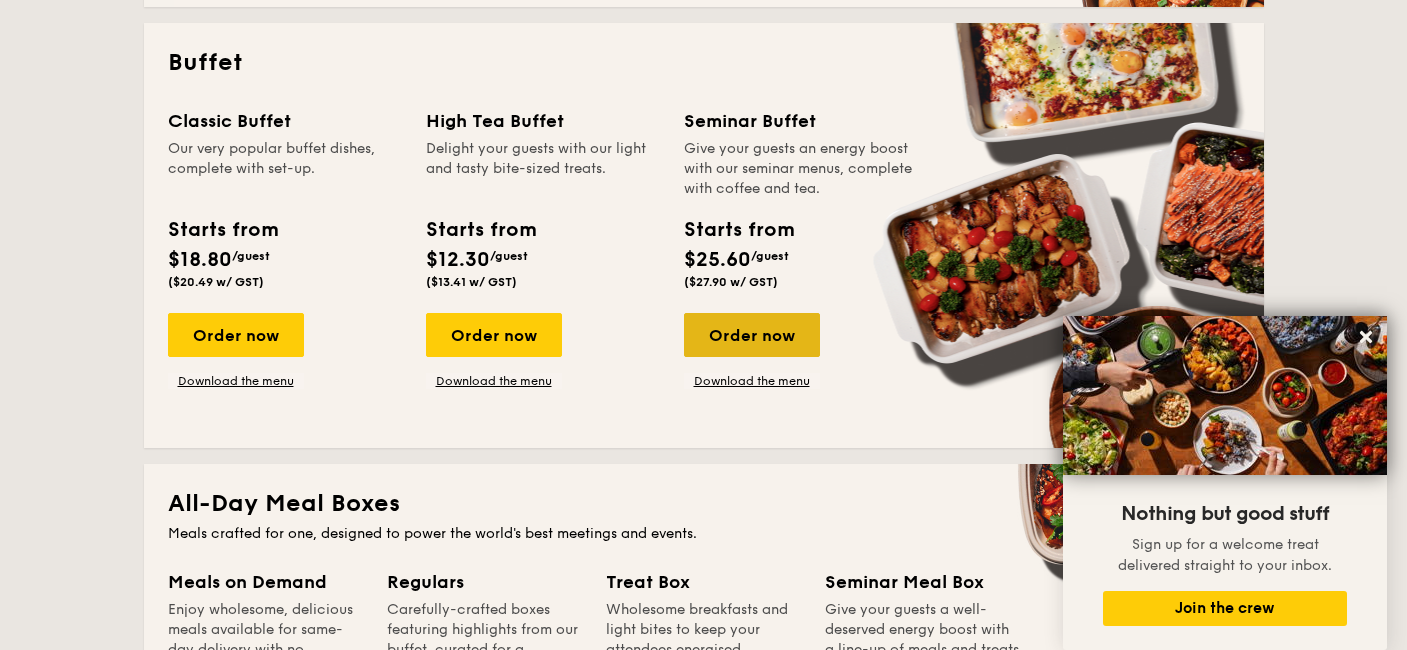 click on "Order now" at bounding box center (752, 335) 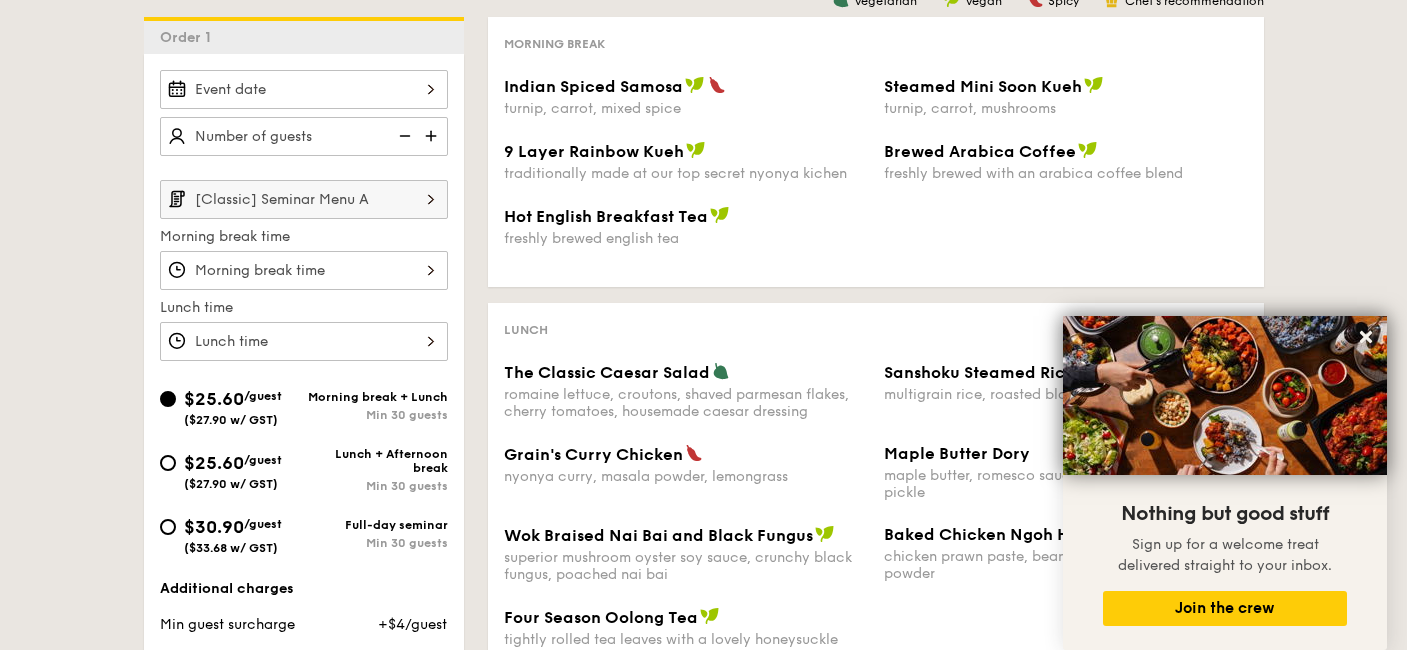 scroll, scrollTop: 885, scrollLeft: 0, axis: vertical 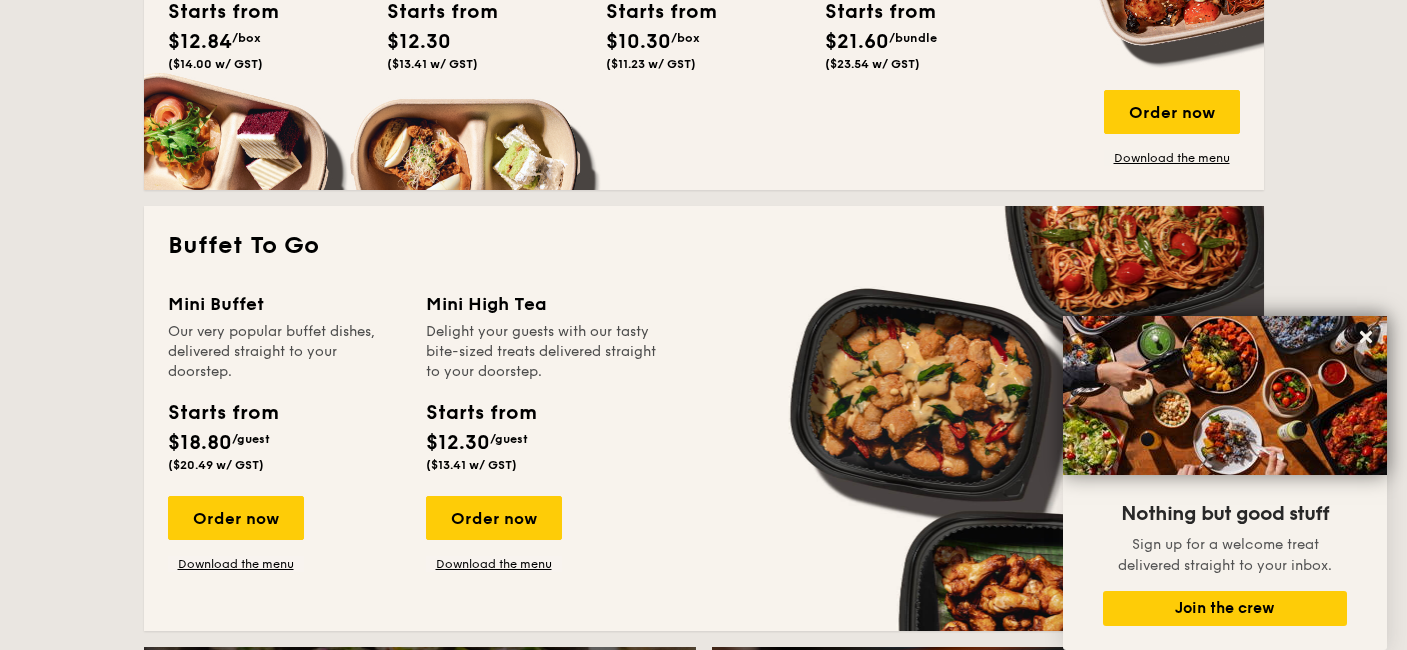 click on "National Day The best of local cuisine with a modern twist, perfect for indulging in the spirit of our nation’s 60th birthday.
Classic Buffet Menu
Our very popular buffet dishes, complete with set-up.
Starts from
$20.00
/guest
($21.80 w/ GST)
Order now
Download the menu
High Tea Menu
Delight your guests with our light and tasty bite-sized treats.
Starts from
$12.00
/guest
($13.08 w/ GST)
Order now
Download the menu
Mini Buffet Menu
Our very popular buffet dishes, delivered straight to your doorstep.
Starts from
$19.00
/guest
($20.71 w/ GST)
Order now
Download the menu
Buffet  /guest  Grain" at bounding box center [703, 1043] 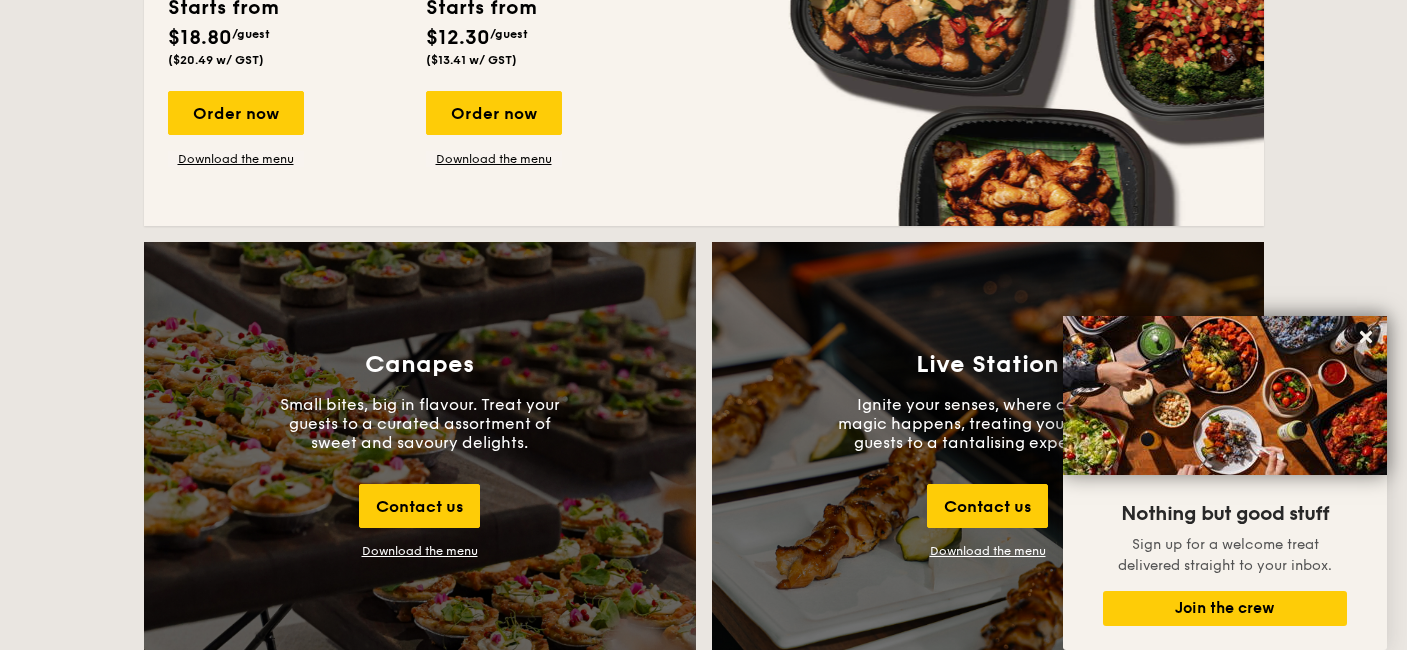 scroll, scrollTop: 1959, scrollLeft: 0, axis: vertical 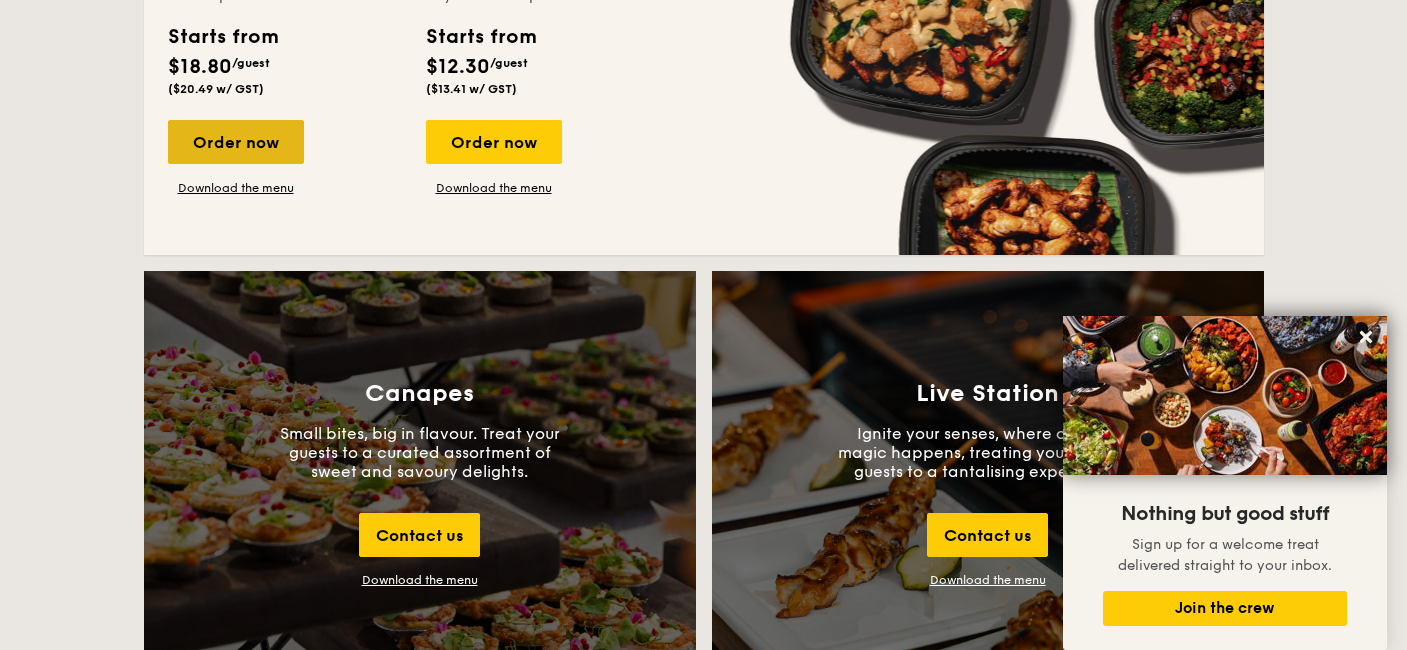 click on "Order now" at bounding box center (236, 142) 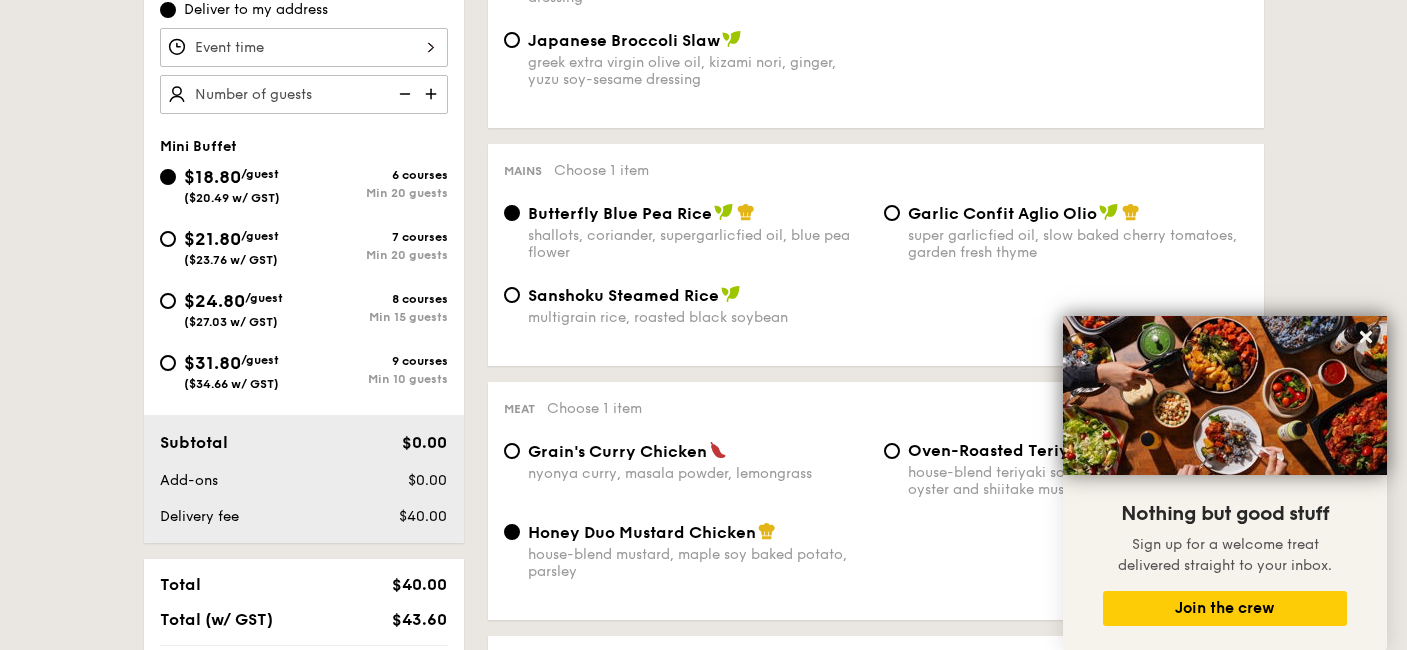 scroll, scrollTop: 1966, scrollLeft: 0, axis: vertical 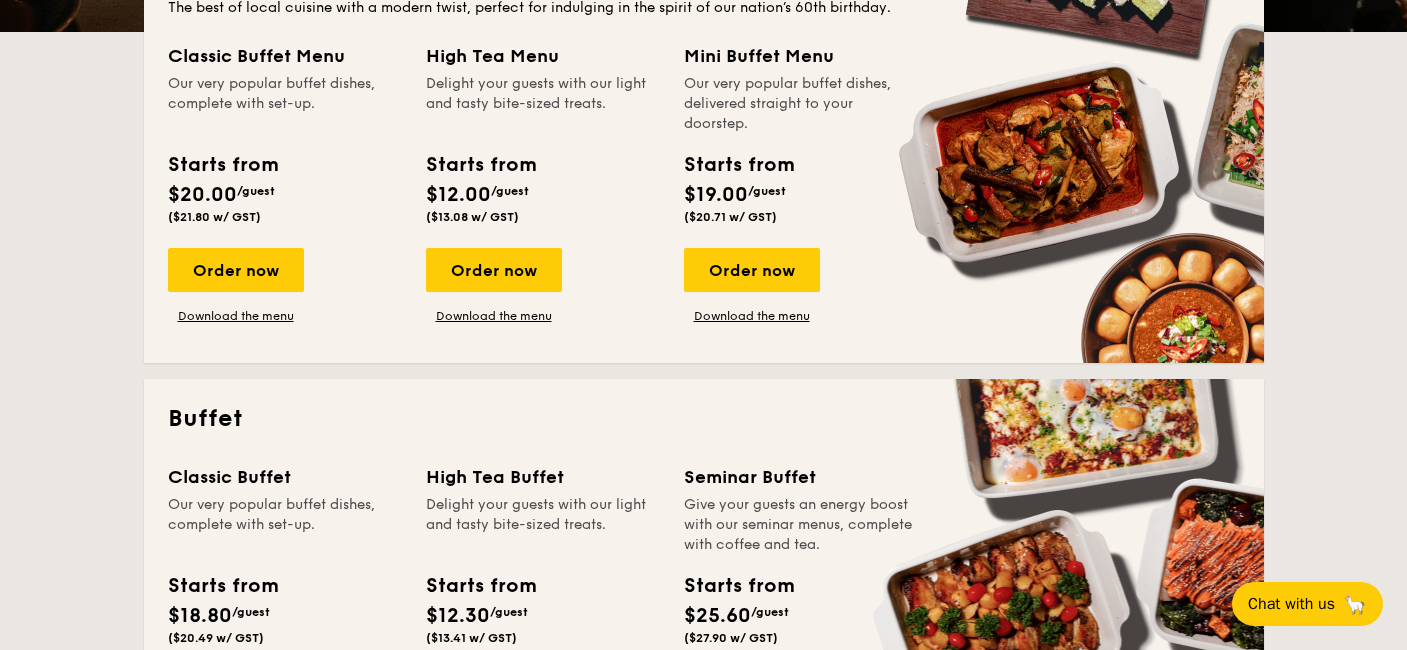 drag, startPoint x: 263, startPoint y: 274, endPoint x: 126, endPoint y: 290, distance: 137.93114 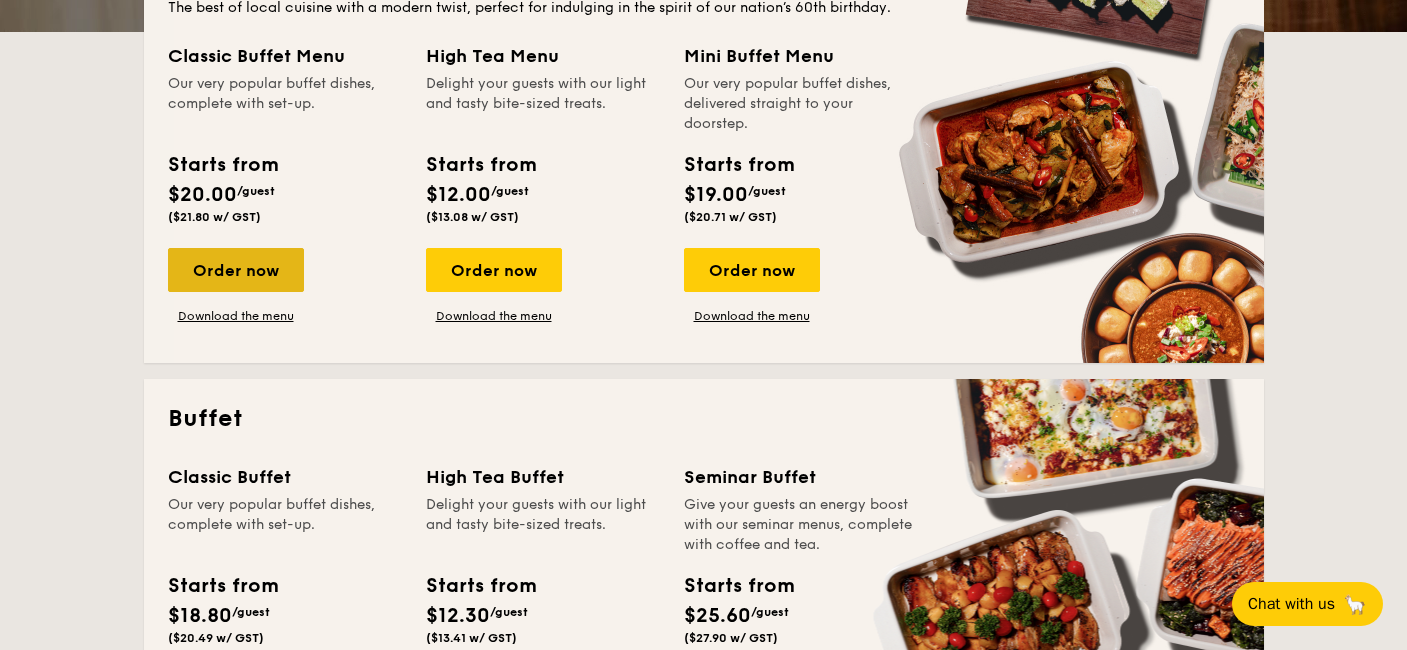 click on "Order now" at bounding box center [236, 270] 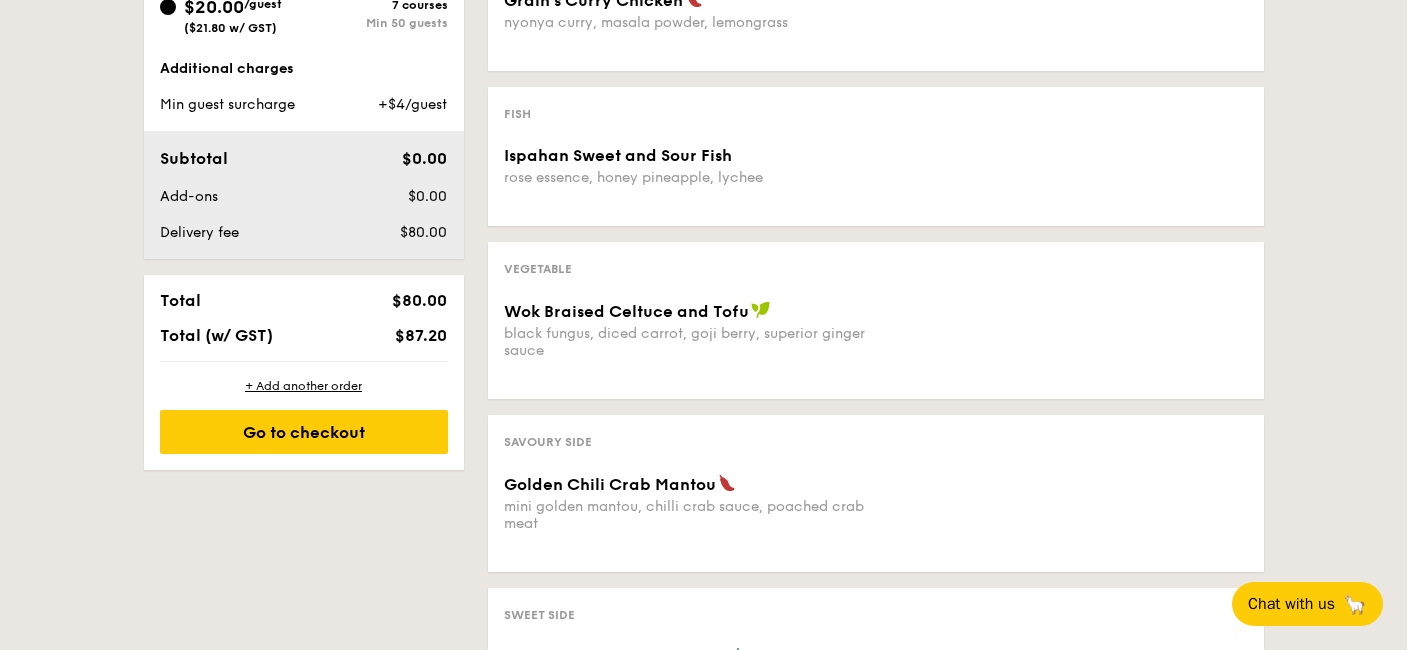 scroll, scrollTop: 807, scrollLeft: 0, axis: vertical 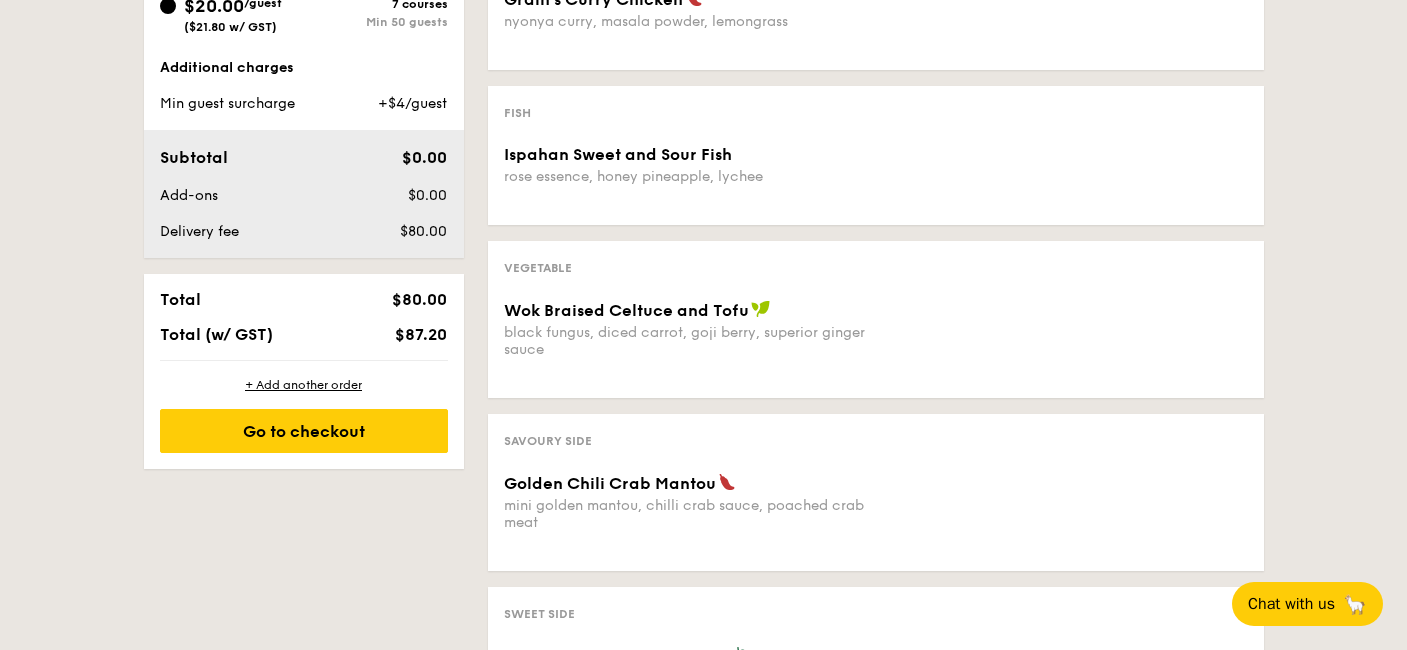 drag, startPoint x: 502, startPoint y: 314, endPoint x: 745, endPoint y: 307, distance: 243.1008 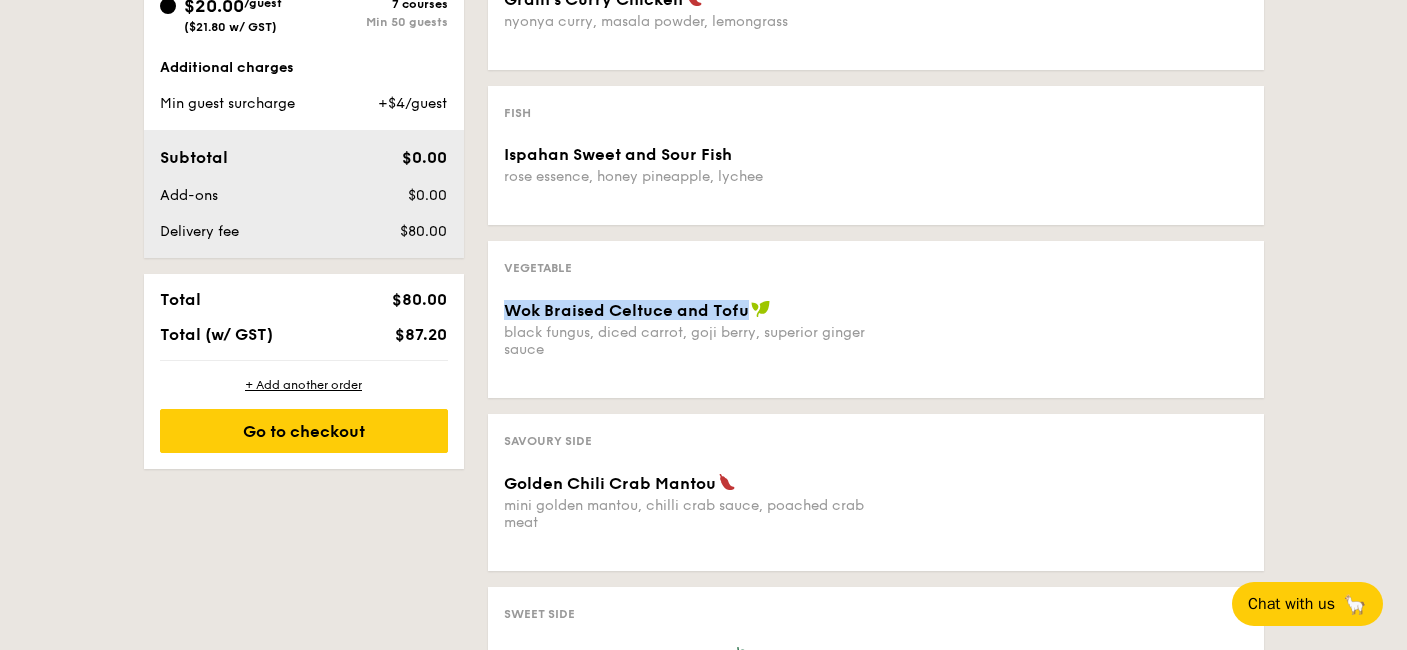 copy on "Wok Braised Celtuce and Tofu" 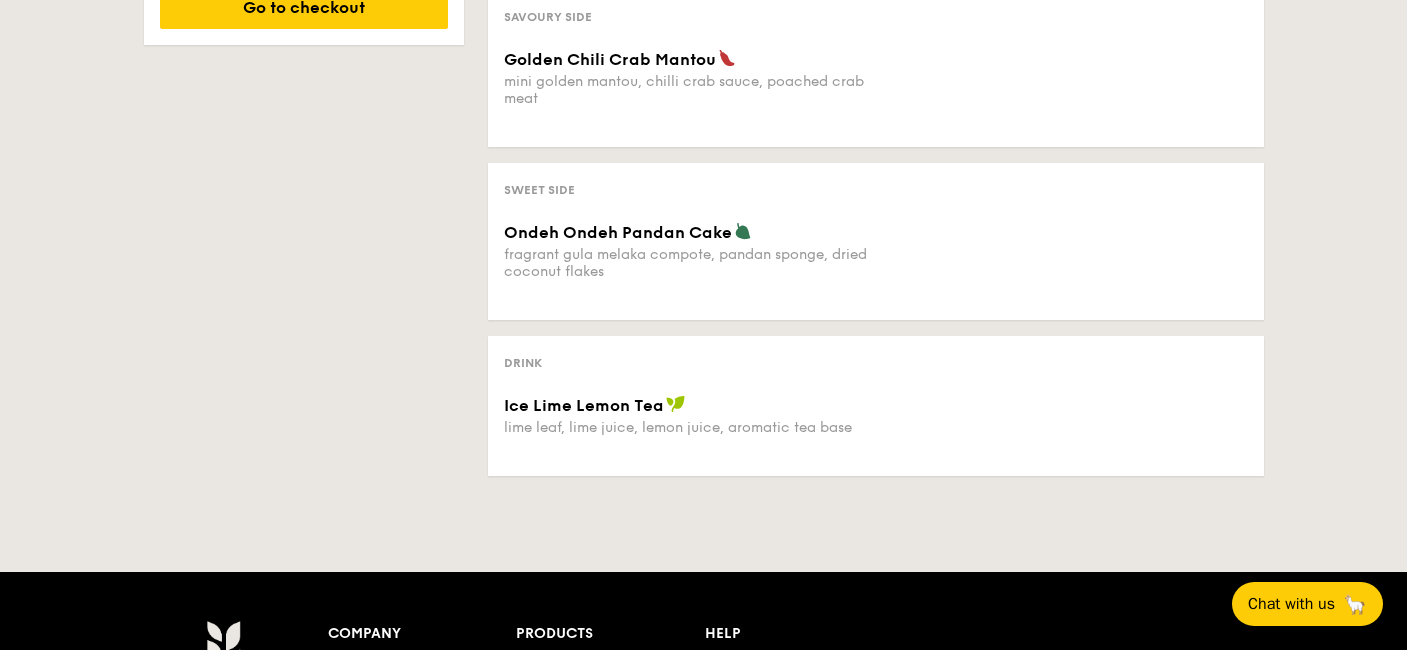 scroll, scrollTop: 1239, scrollLeft: 0, axis: vertical 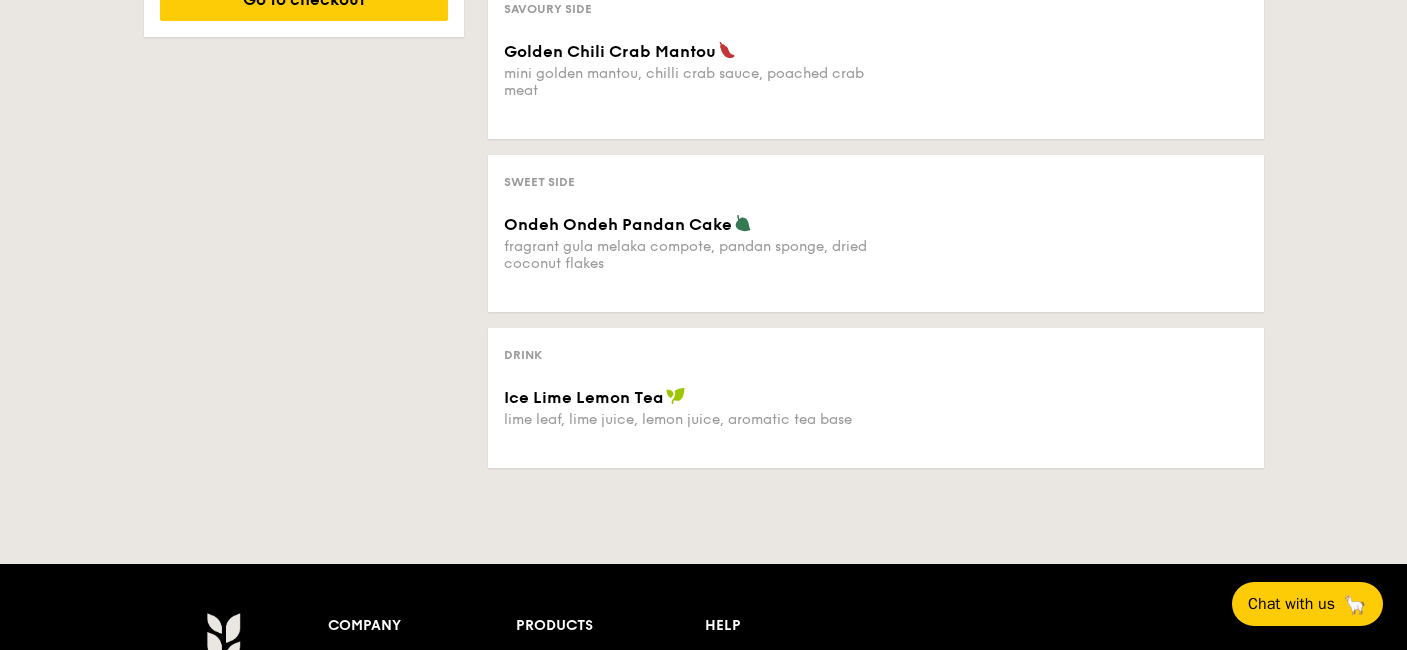 drag, startPoint x: 502, startPoint y: 223, endPoint x: 566, endPoint y: 229, distance: 64.28063 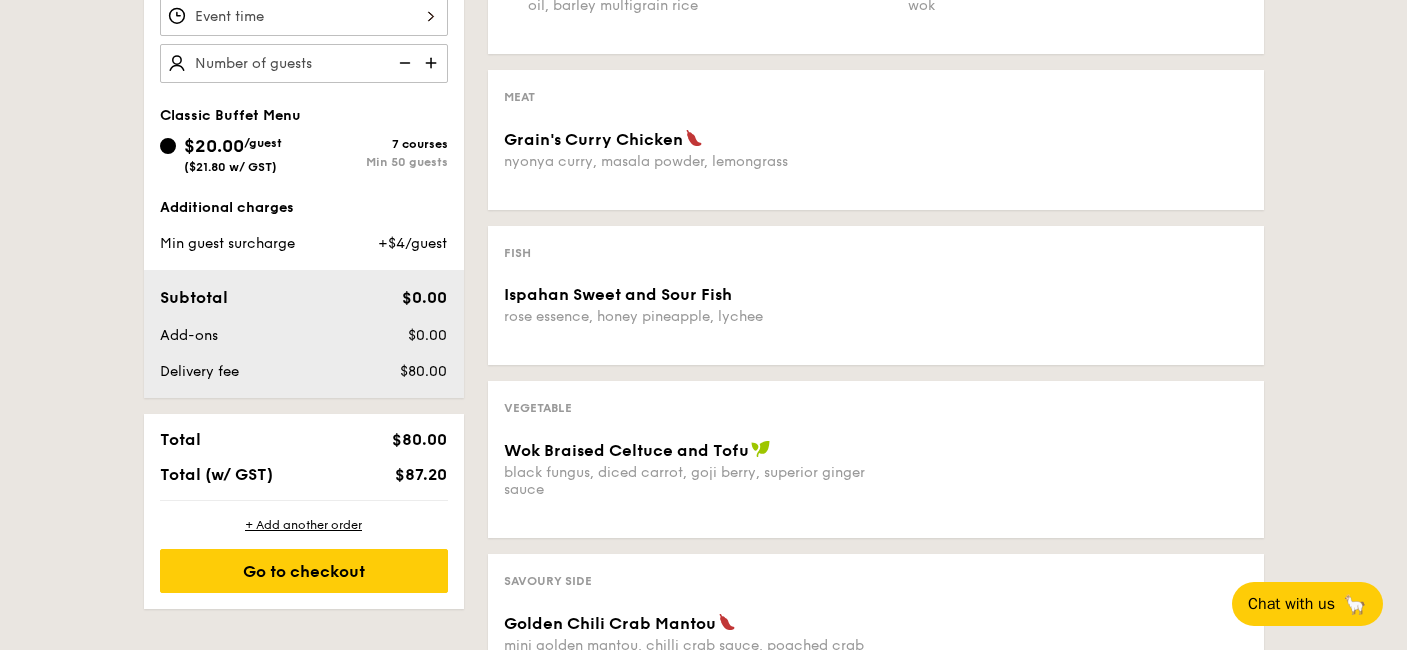 scroll, scrollTop: 279, scrollLeft: 0, axis: vertical 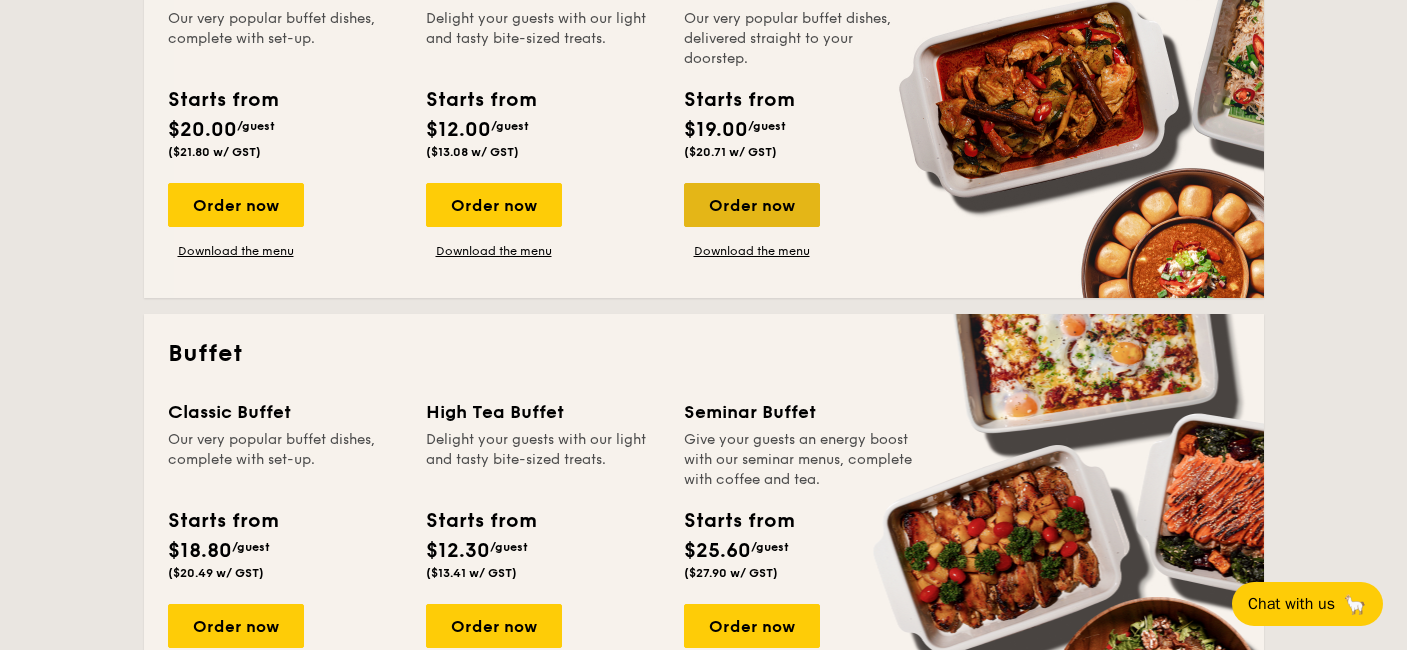 click on "Order now" at bounding box center (752, 205) 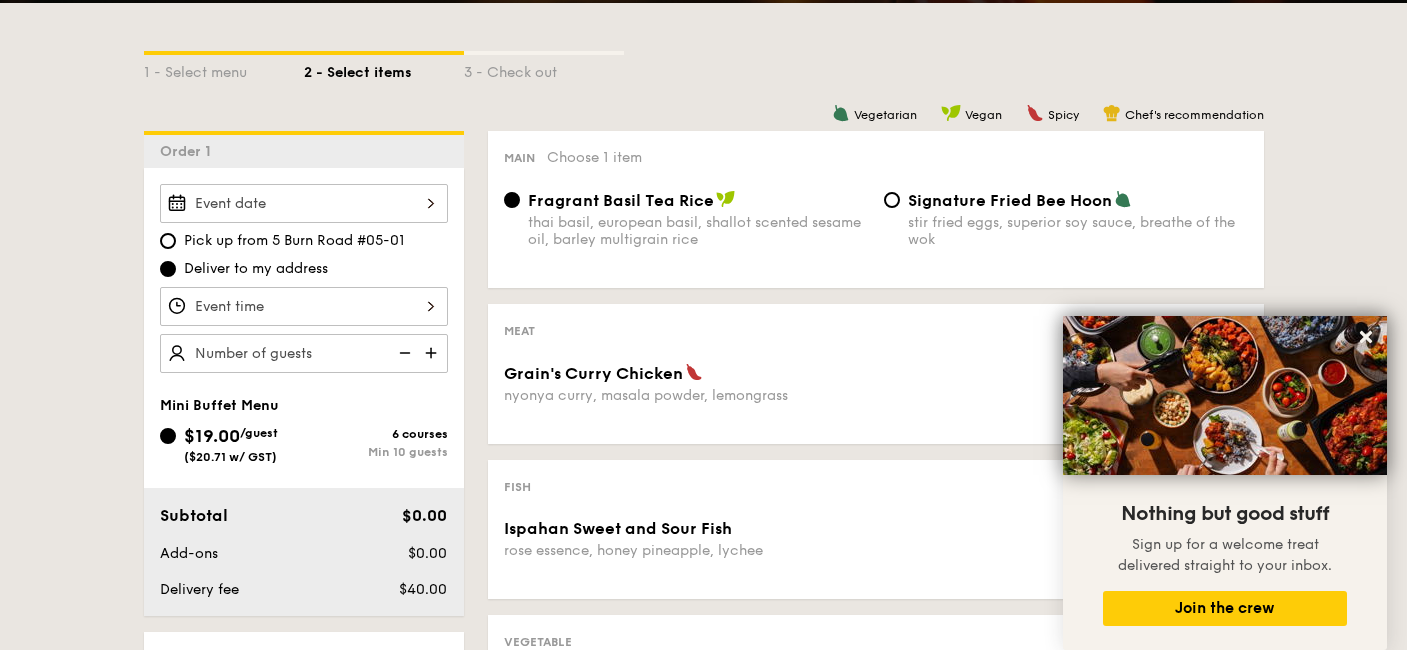scroll, scrollTop: 432, scrollLeft: 0, axis: vertical 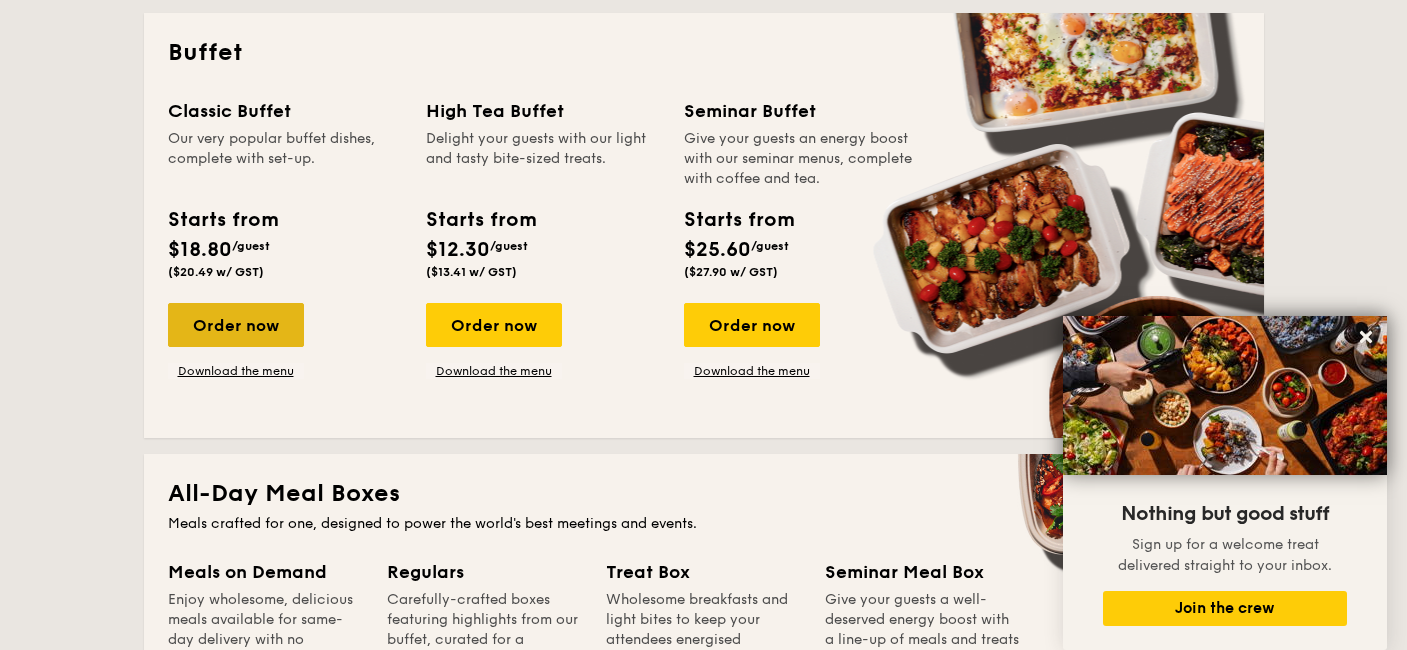 click on "Order now" at bounding box center [236, 325] 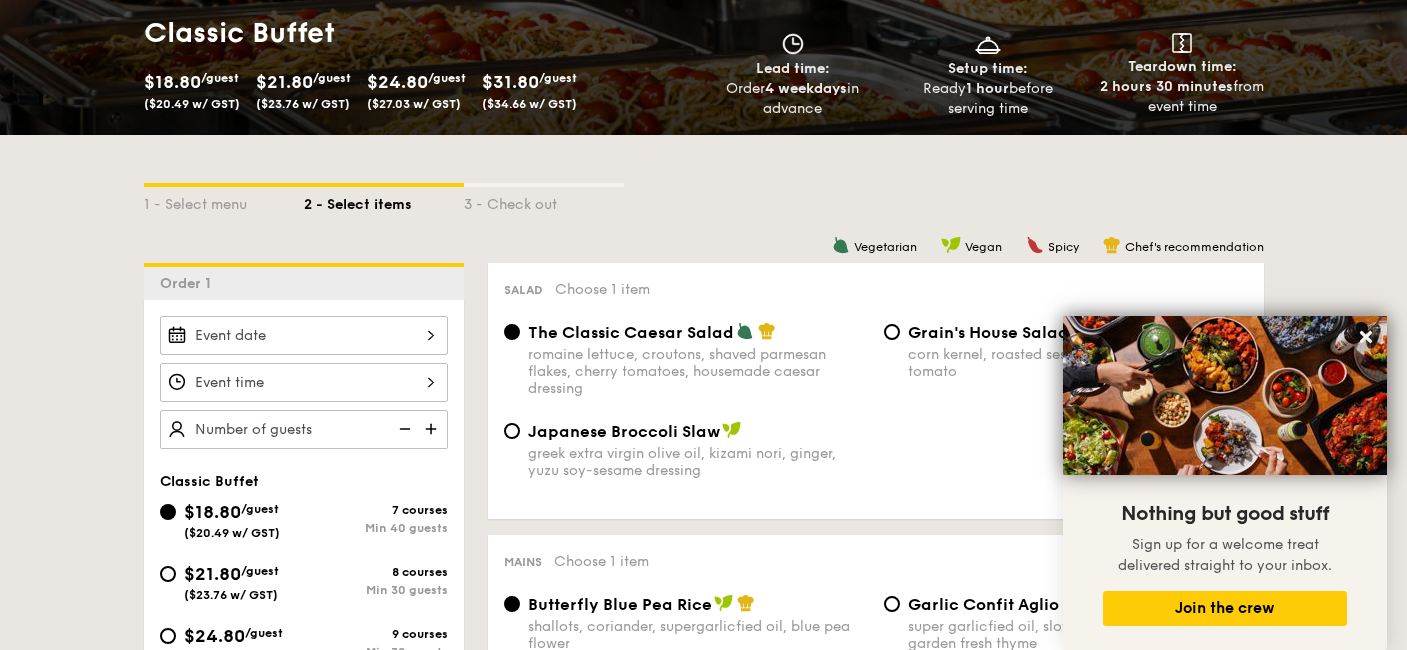 scroll, scrollTop: 286, scrollLeft: 0, axis: vertical 